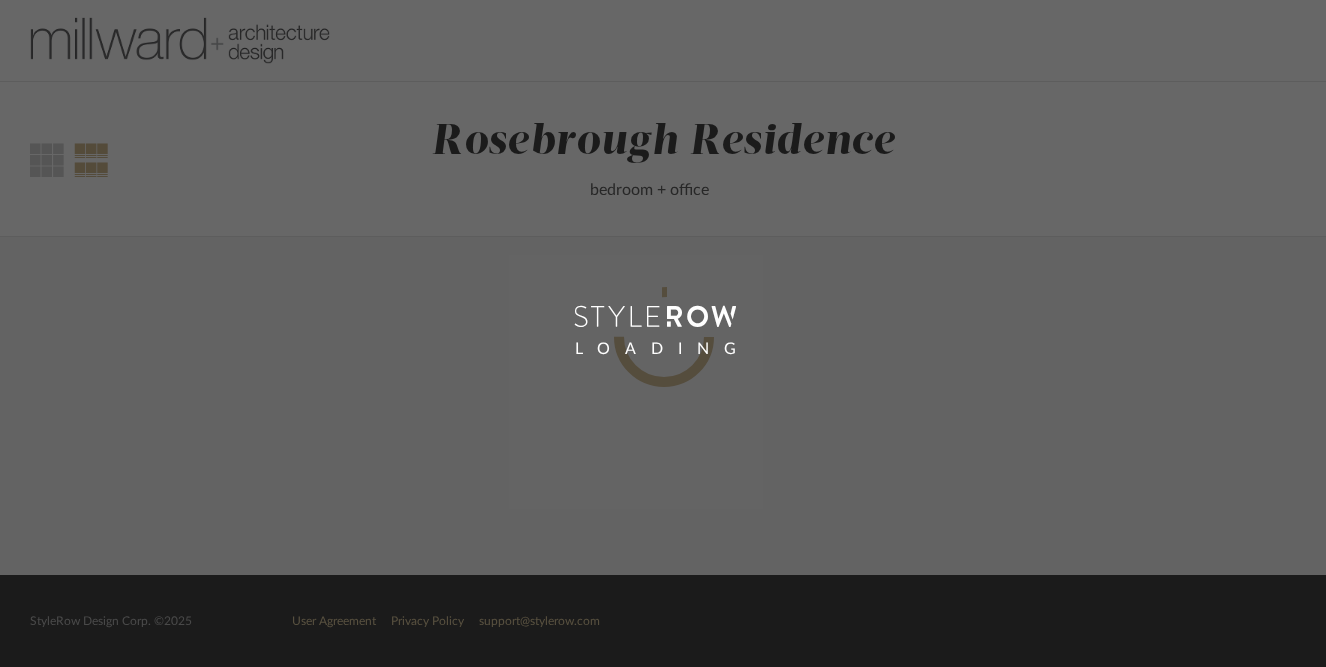 scroll, scrollTop: 0, scrollLeft: 0, axis: both 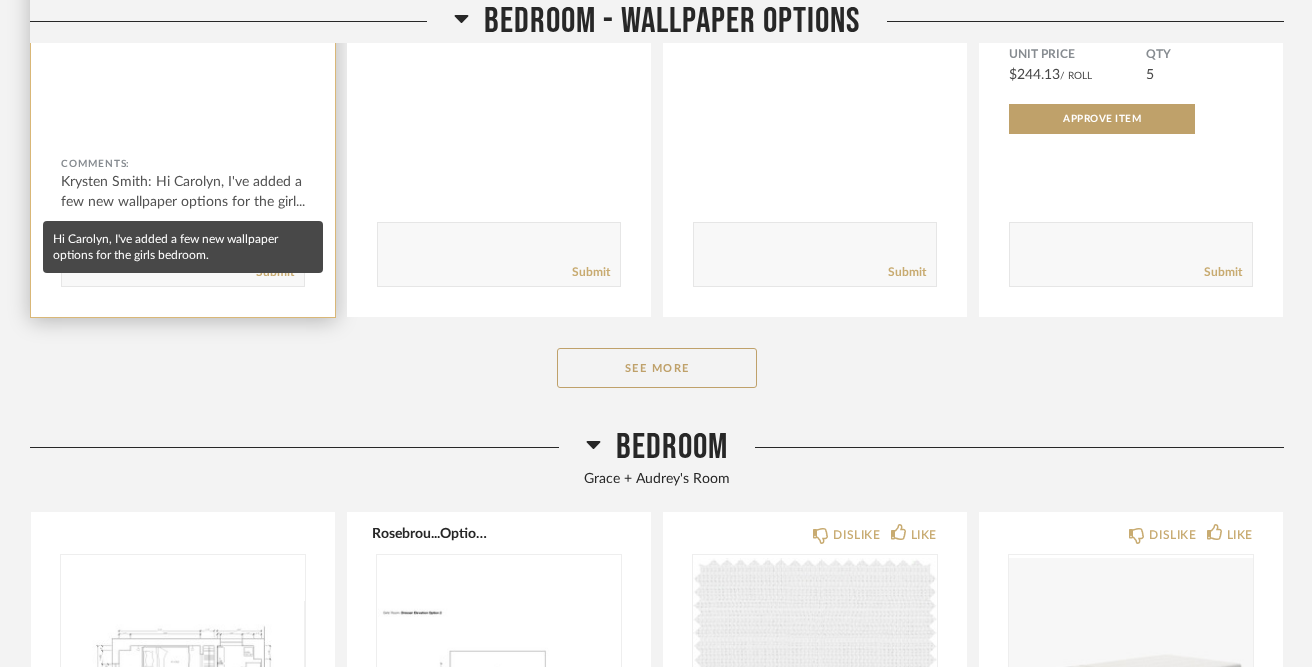 click on "[FIRST] [LAST]: Hi [FIRST], I've added a few new wallpaper options for the girl..." 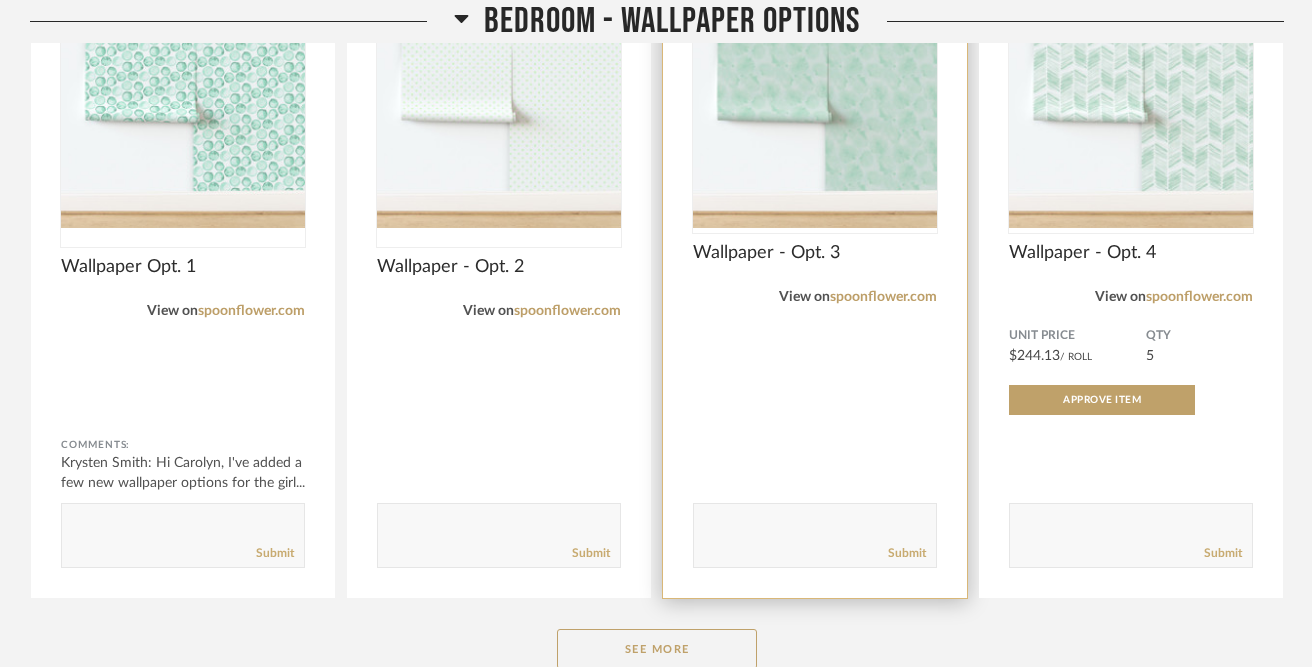 scroll, scrollTop: 680, scrollLeft: 0, axis: vertical 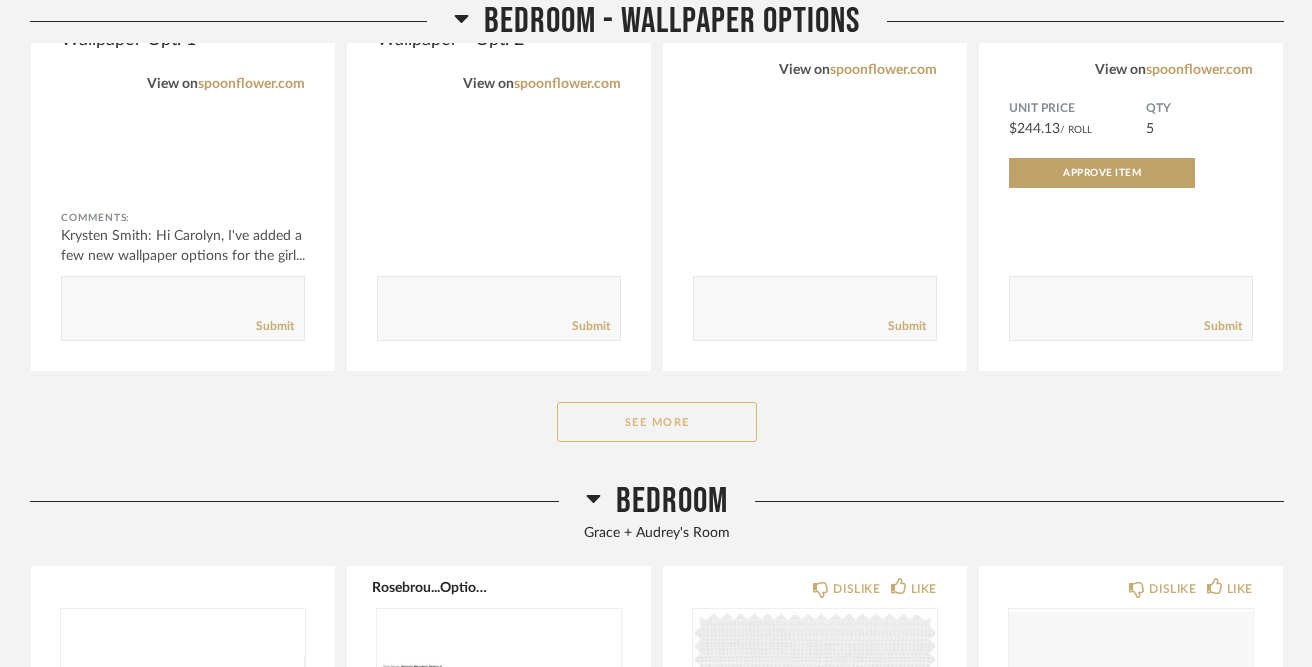 click on "See More" 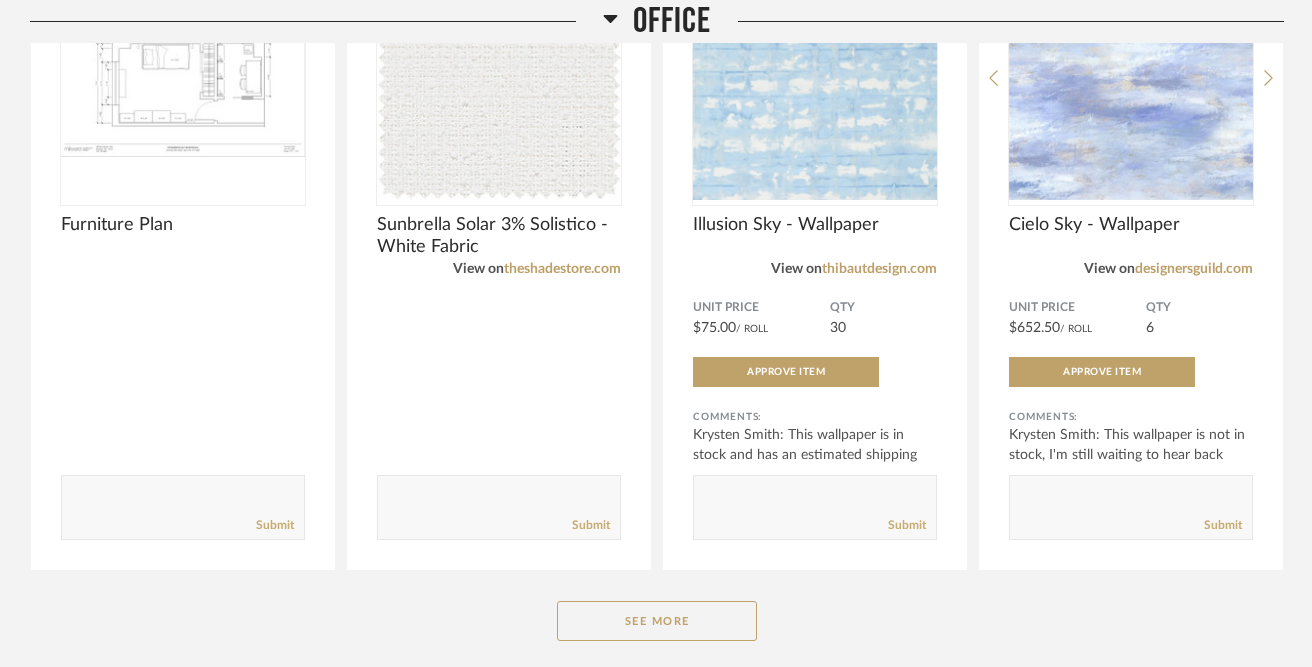 scroll, scrollTop: 3493, scrollLeft: 0, axis: vertical 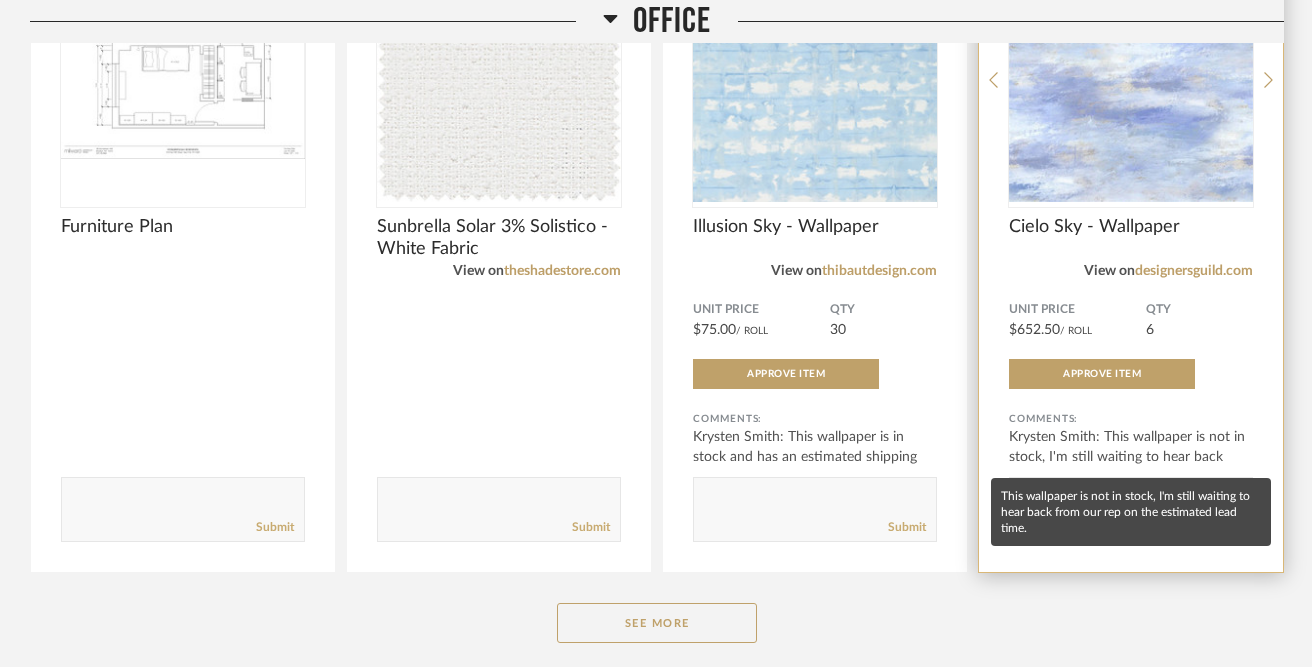 click on "[PERSON]: This wallpaper is not in stock, I'm still waiting to hear back fro..." 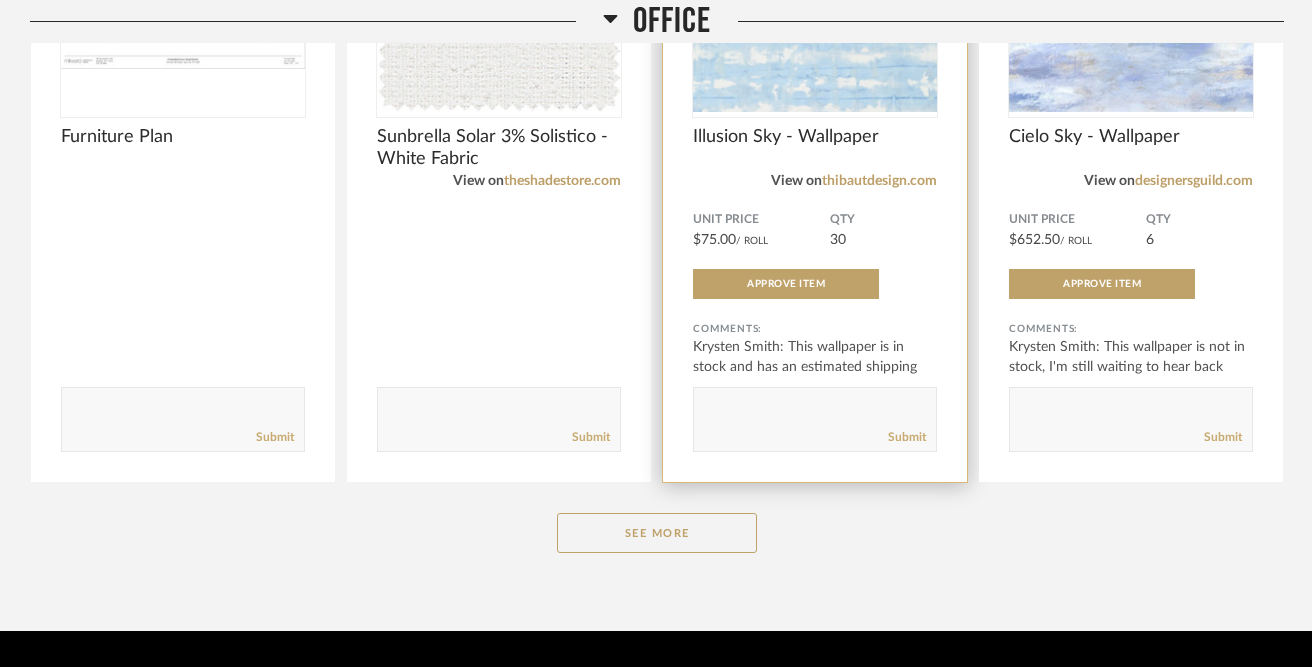 scroll, scrollTop: 3642, scrollLeft: 0, axis: vertical 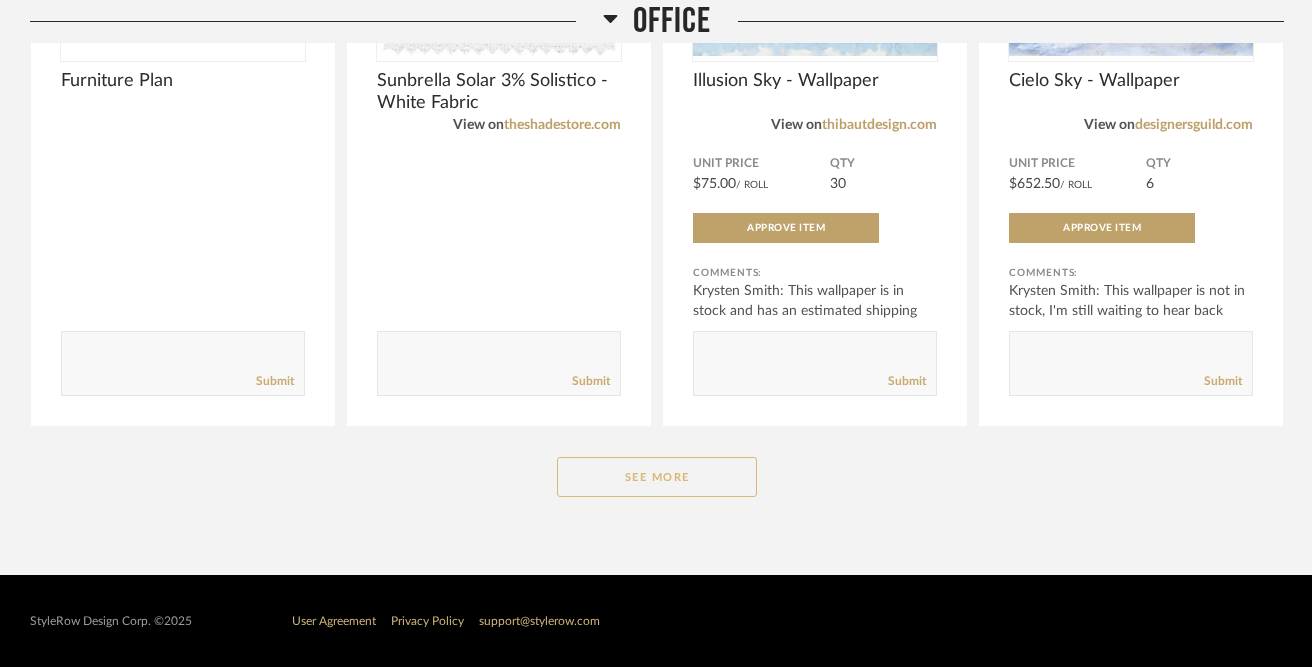 click on "See More" 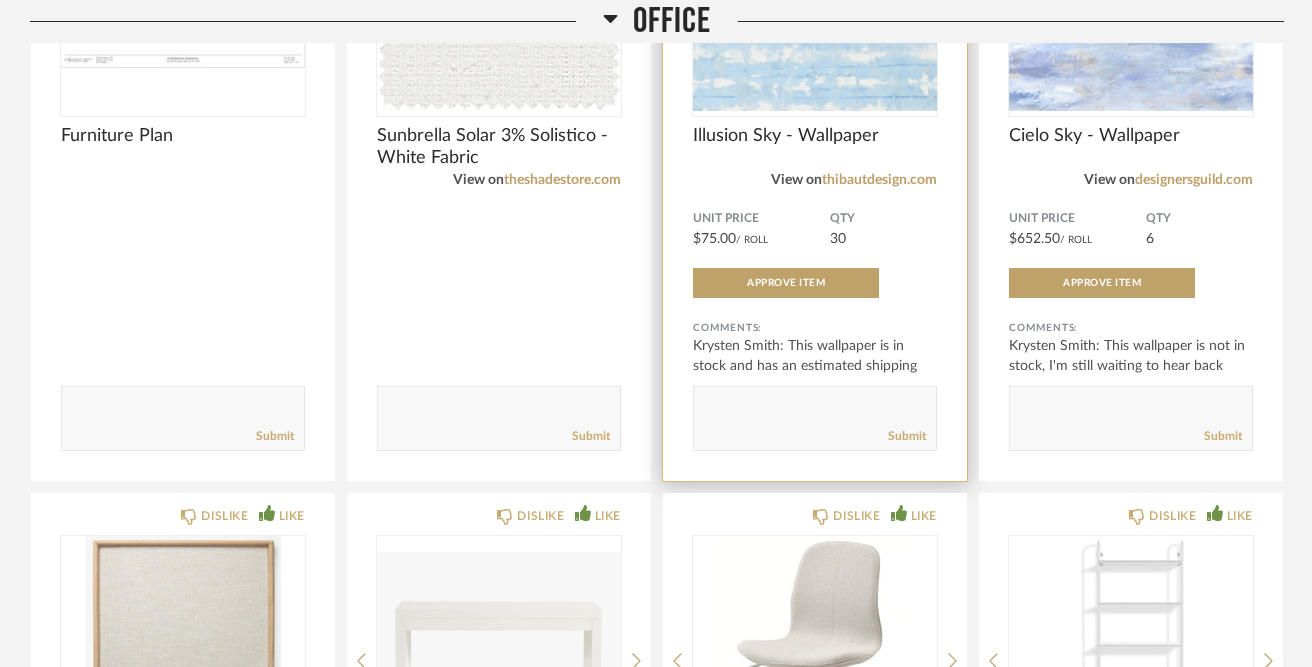 scroll, scrollTop: 3570, scrollLeft: 0, axis: vertical 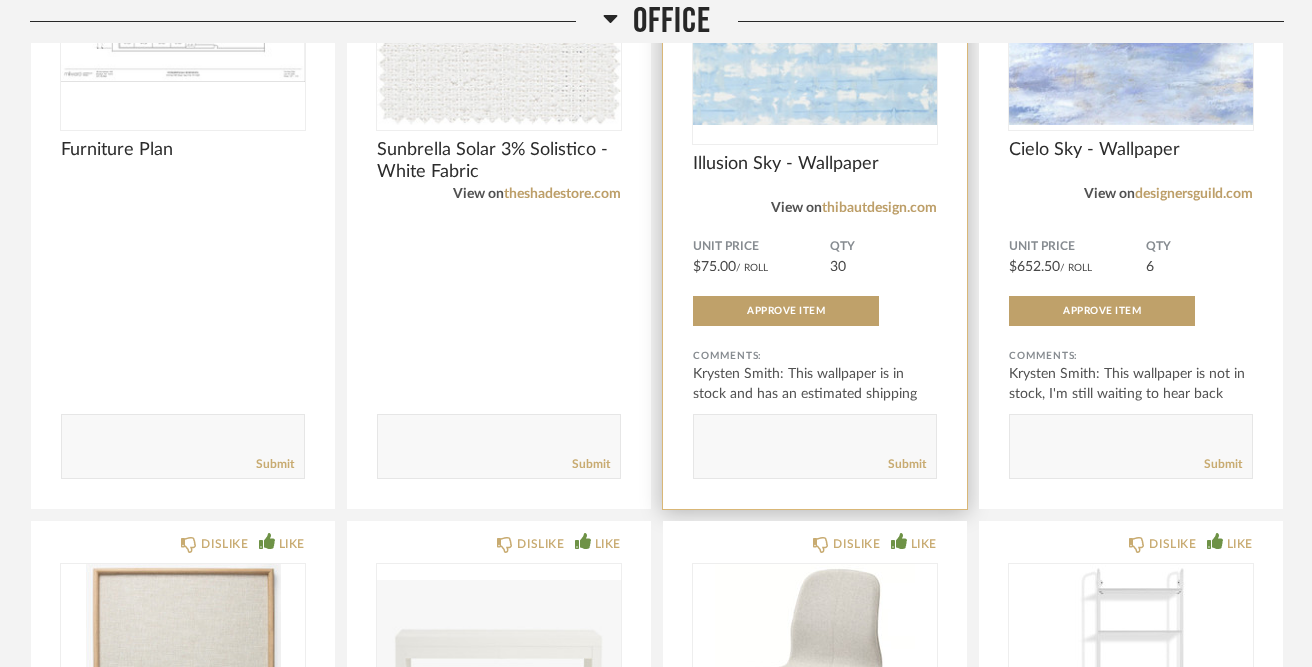 click at bounding box center [815, 3] 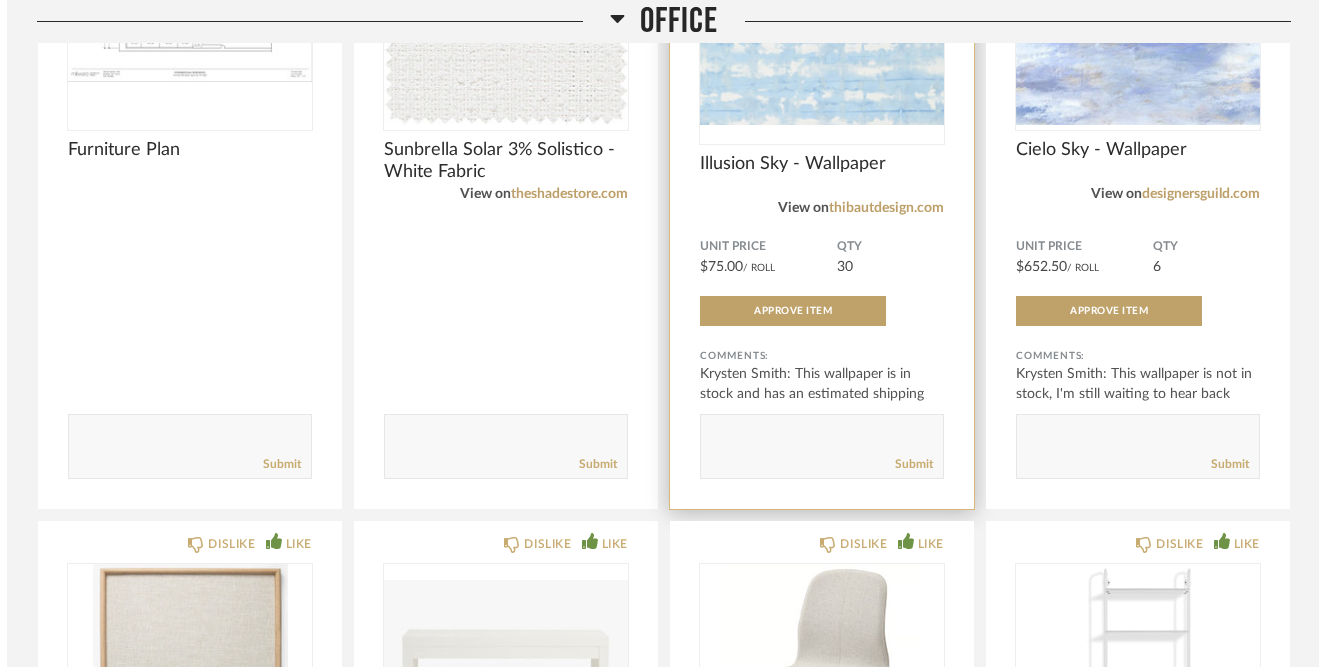 scroll, scrollTop: 0, scrollLeft: 0, axis: both 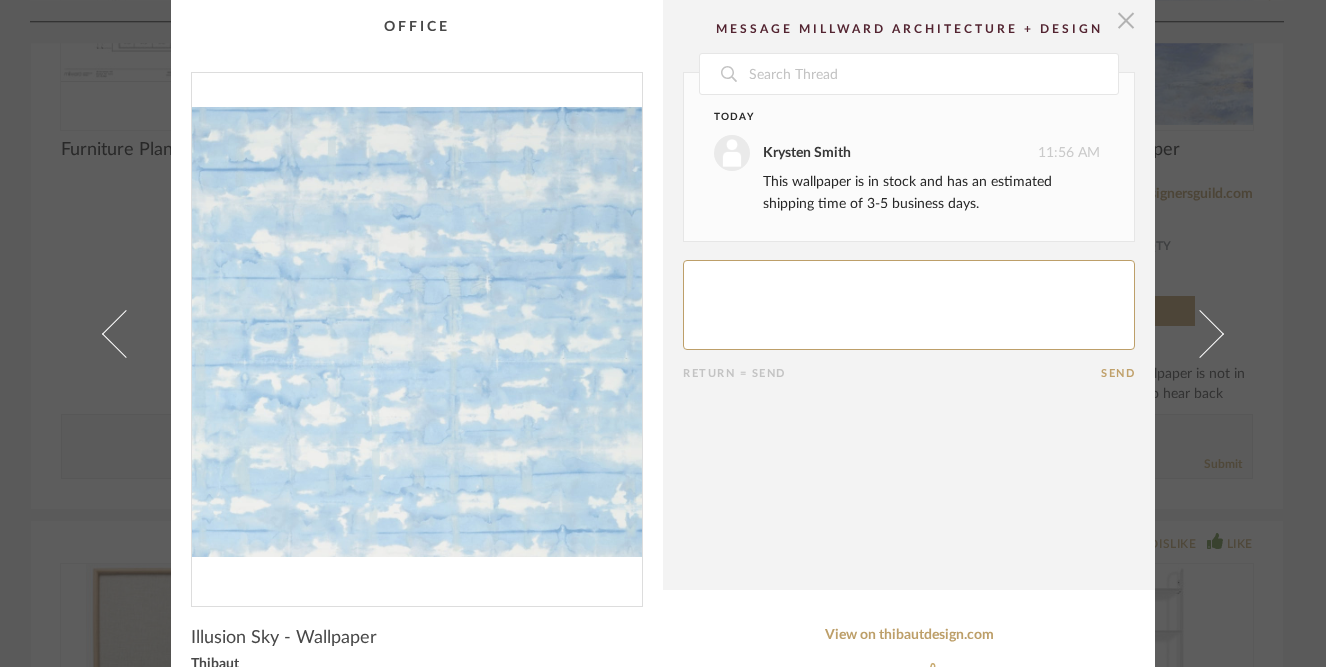 click at bounding box center (1126, 20) 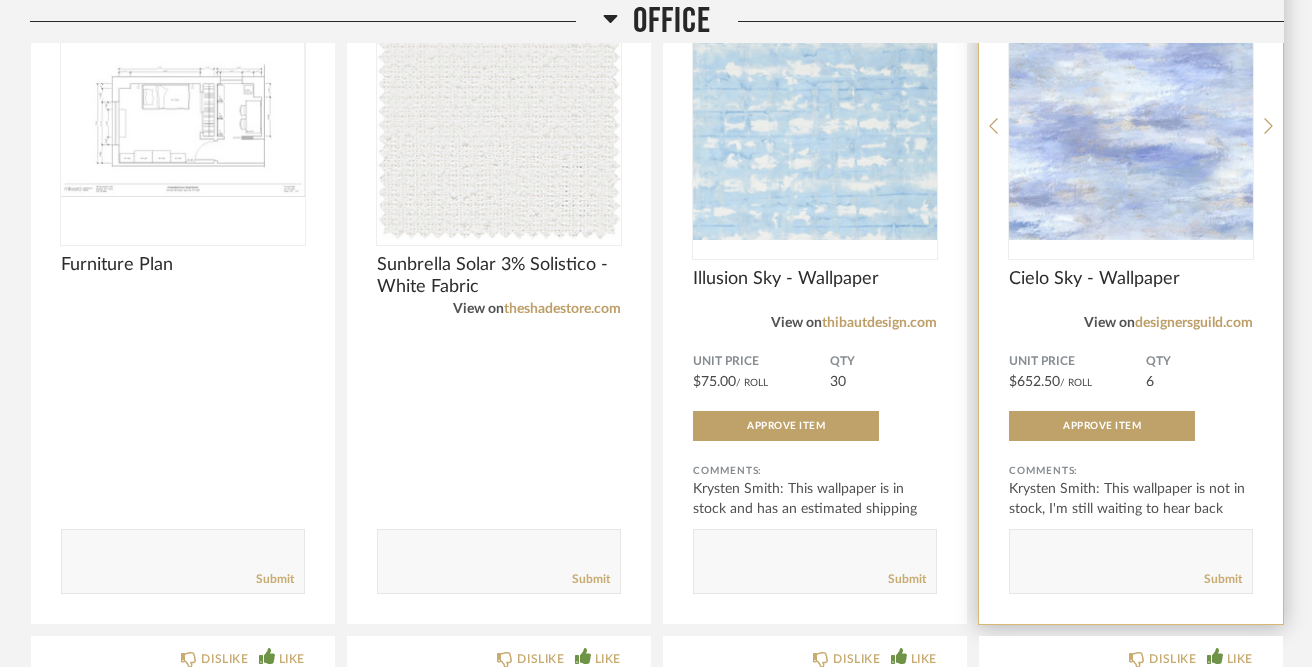scroll, scrollTop: 3454, scrollLeft: 0, axis: vertical 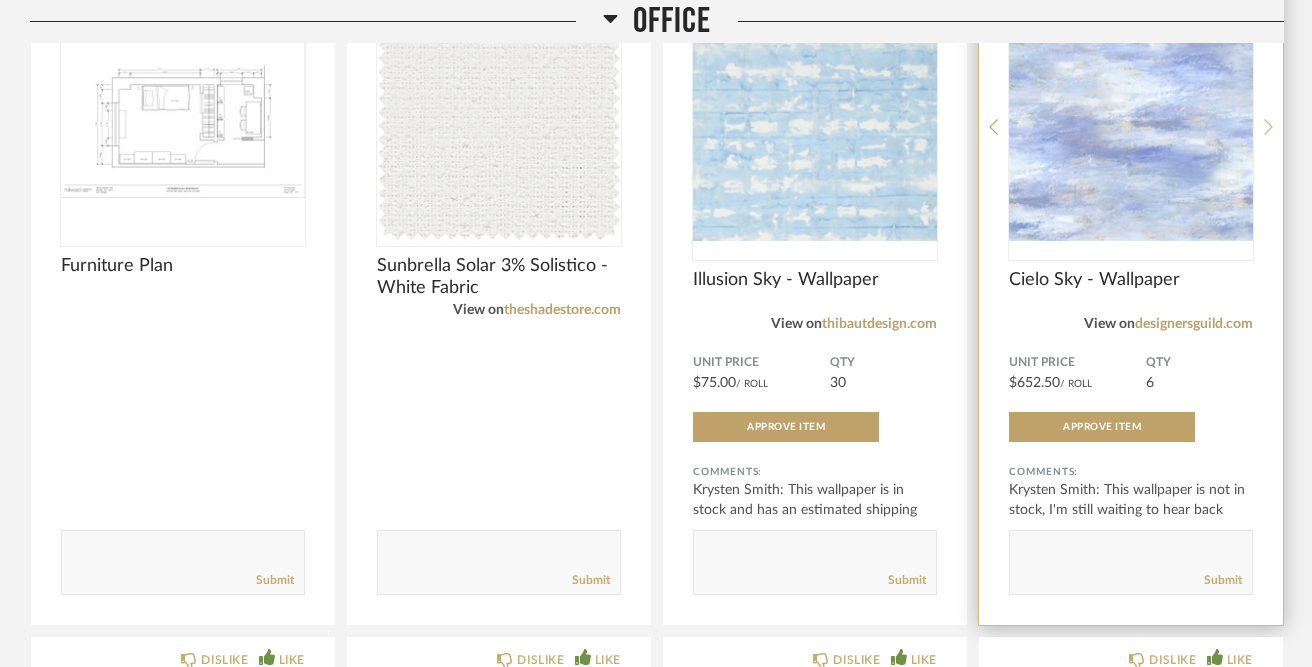 click 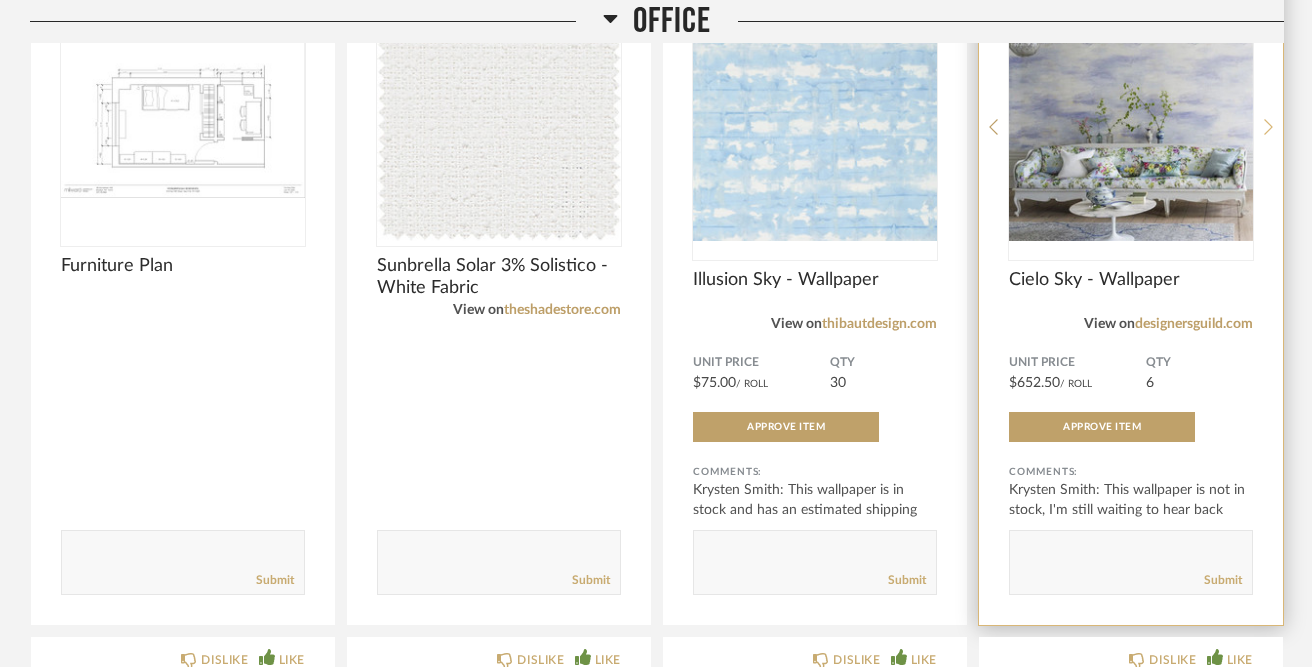 click 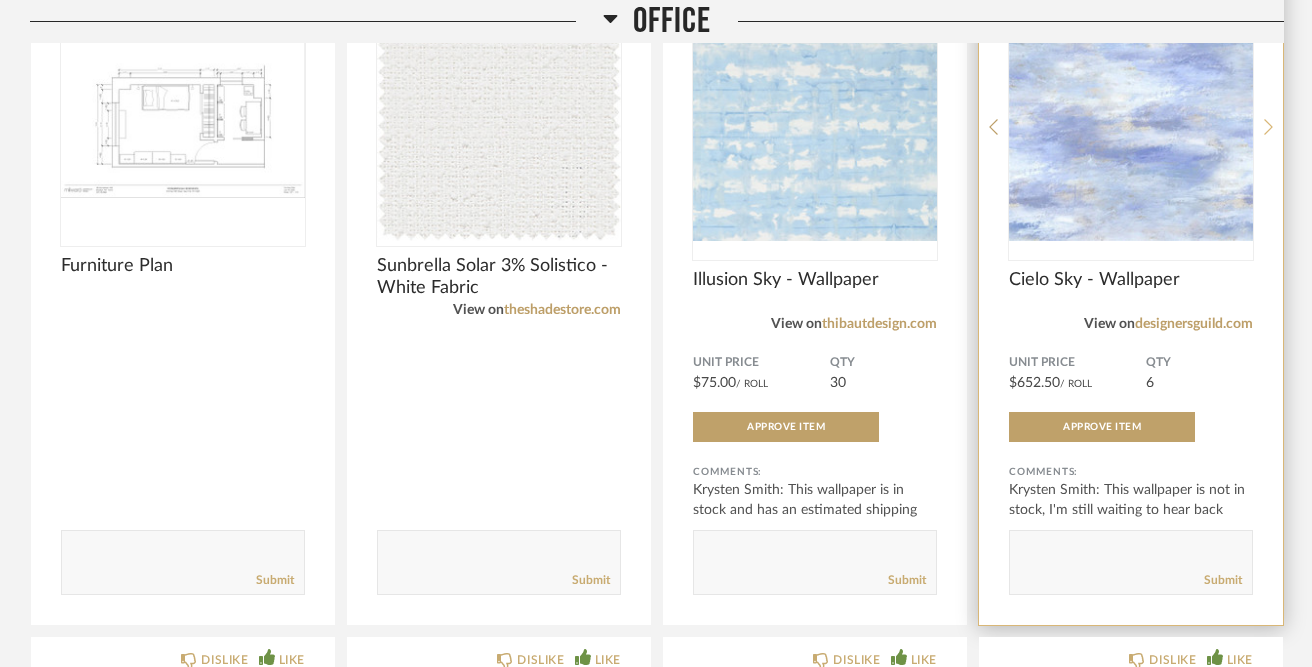 click 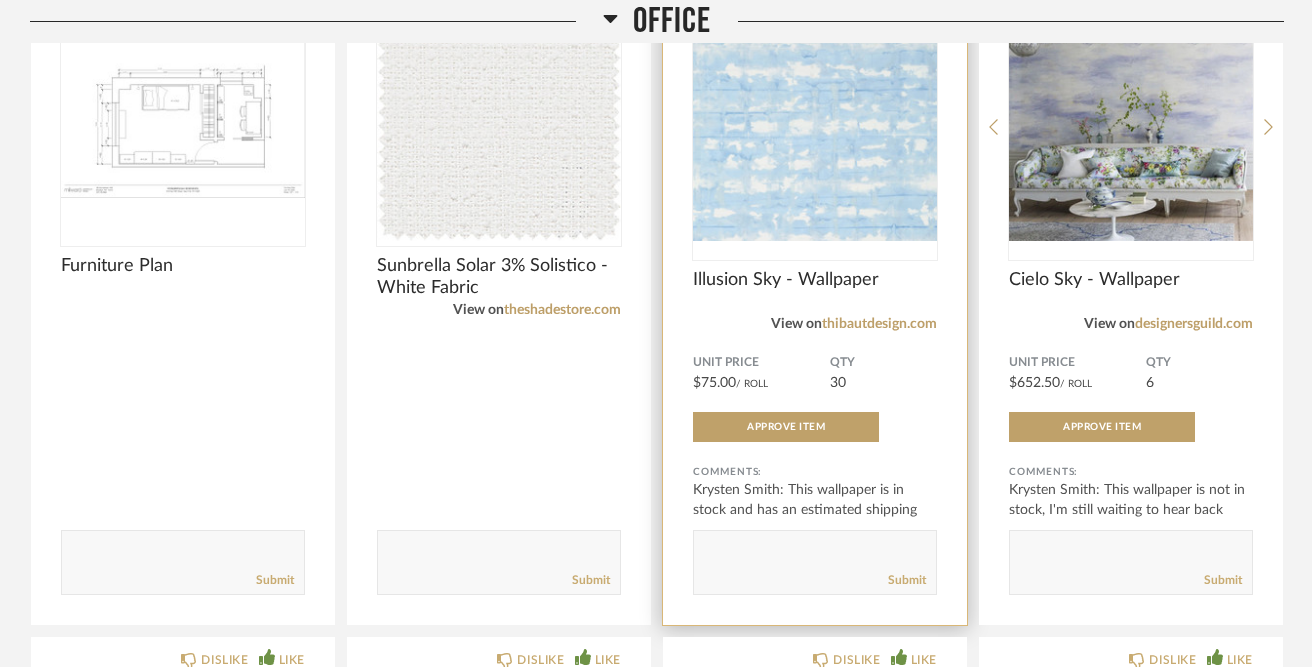 click at bounding box center (815, 119) 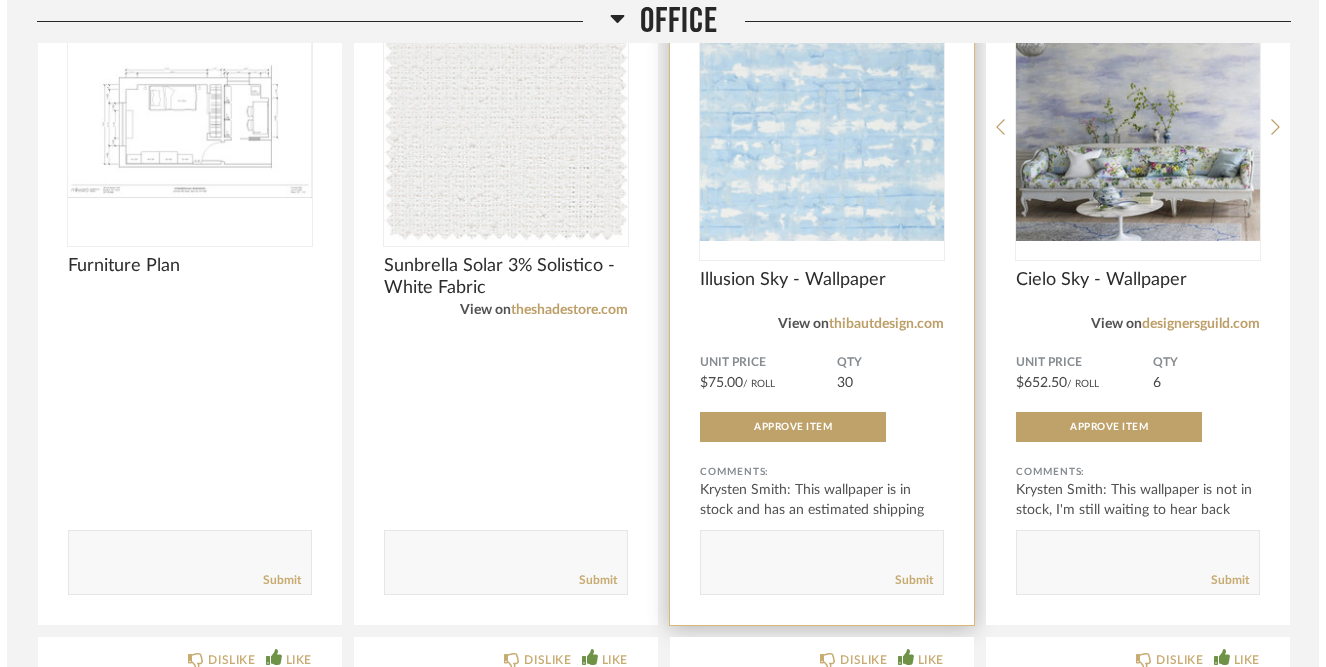 scroll, scrollTop: 0, scrollLeft: 0, axis: both 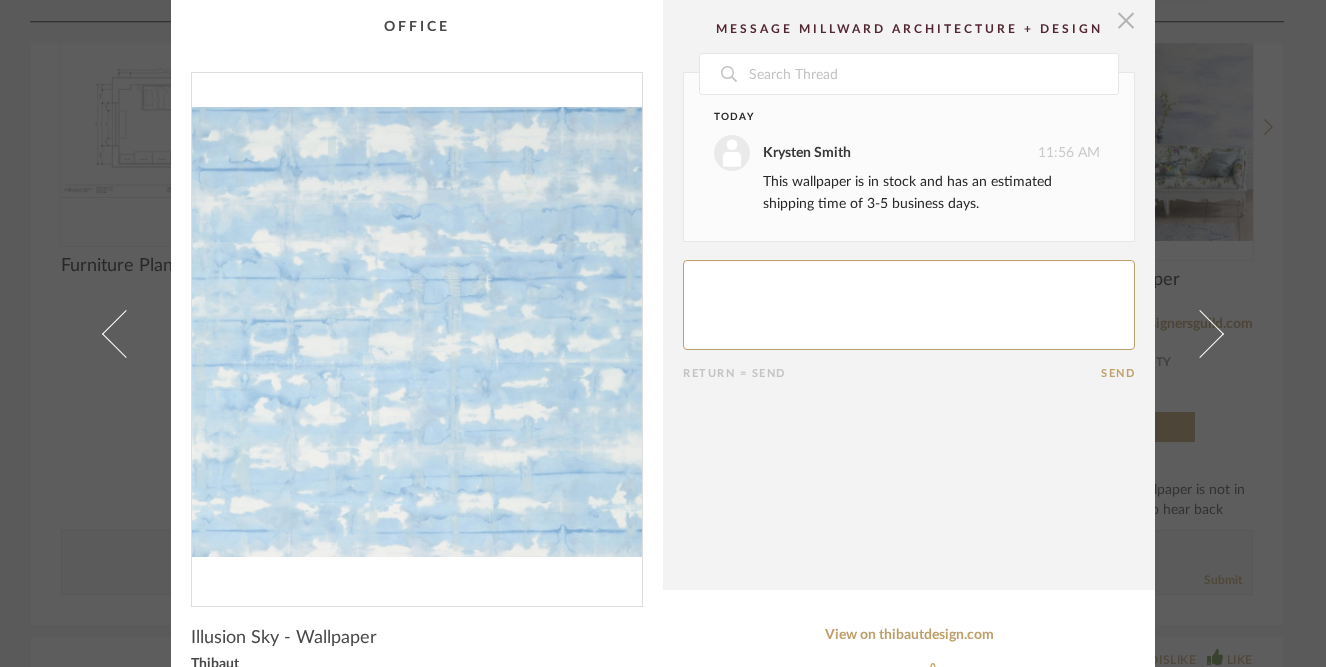 click at bounding box center [1126, 20] 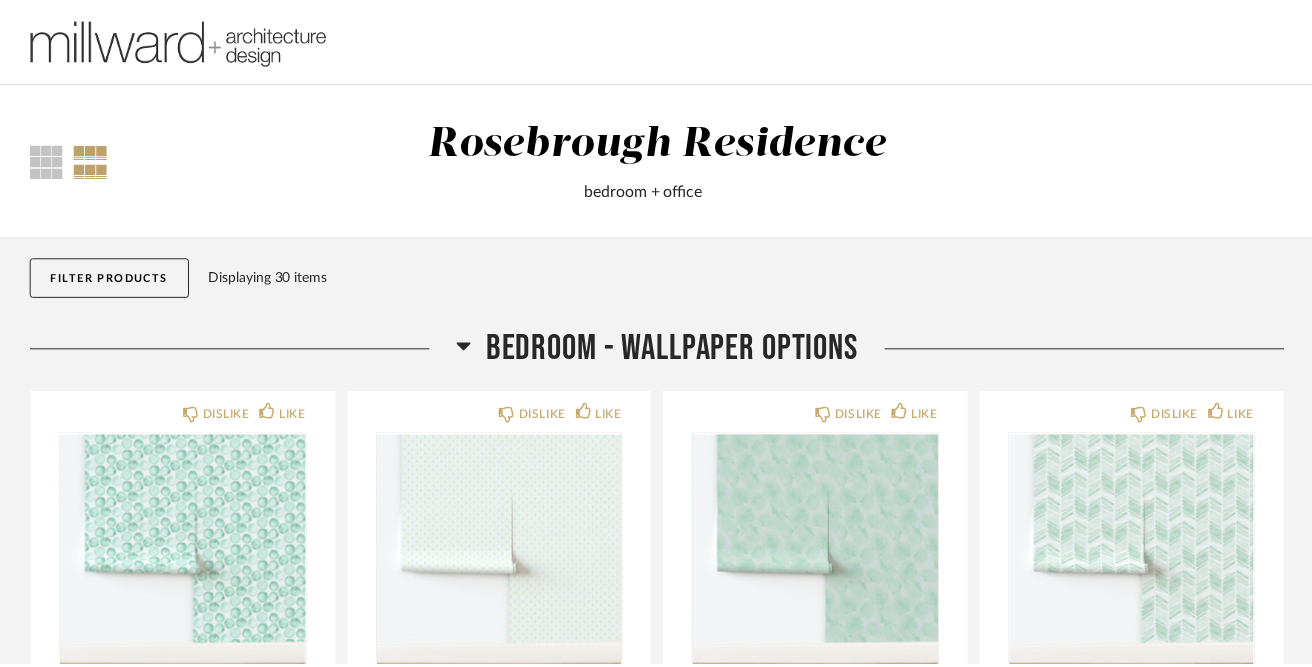 scroll, scrollTop: 3454, scrollLeft: 0, axis: vertical 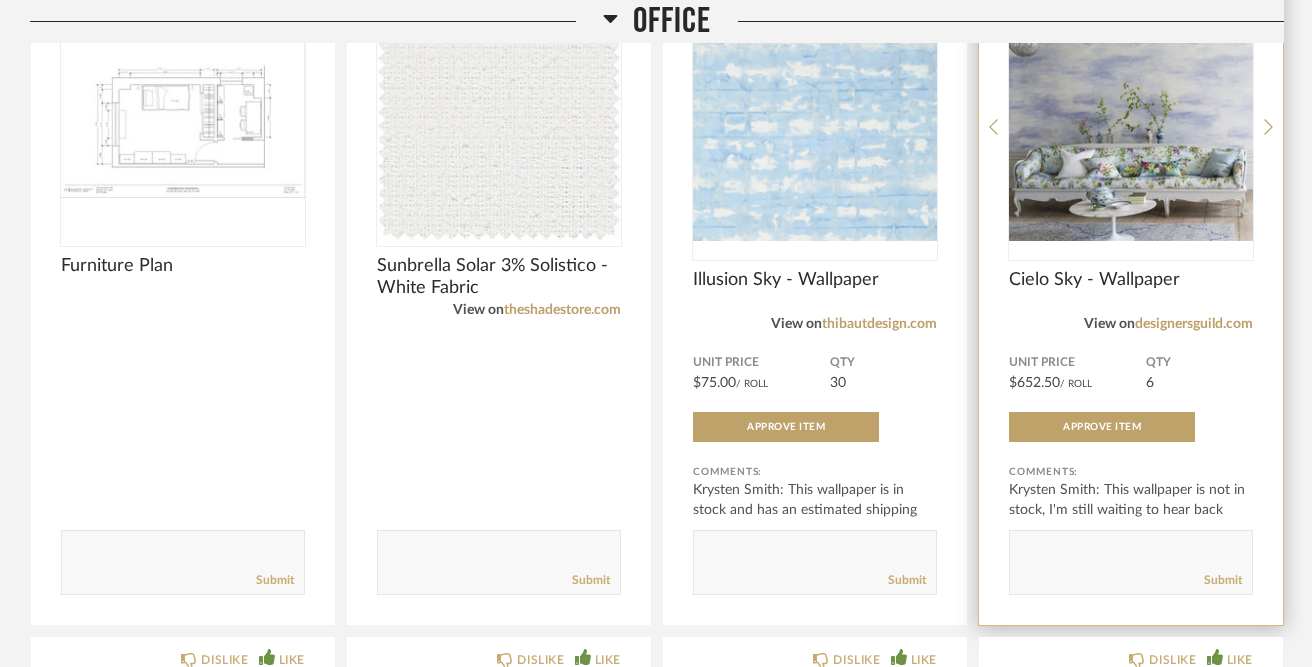 click at bounding box center (1131, 119) 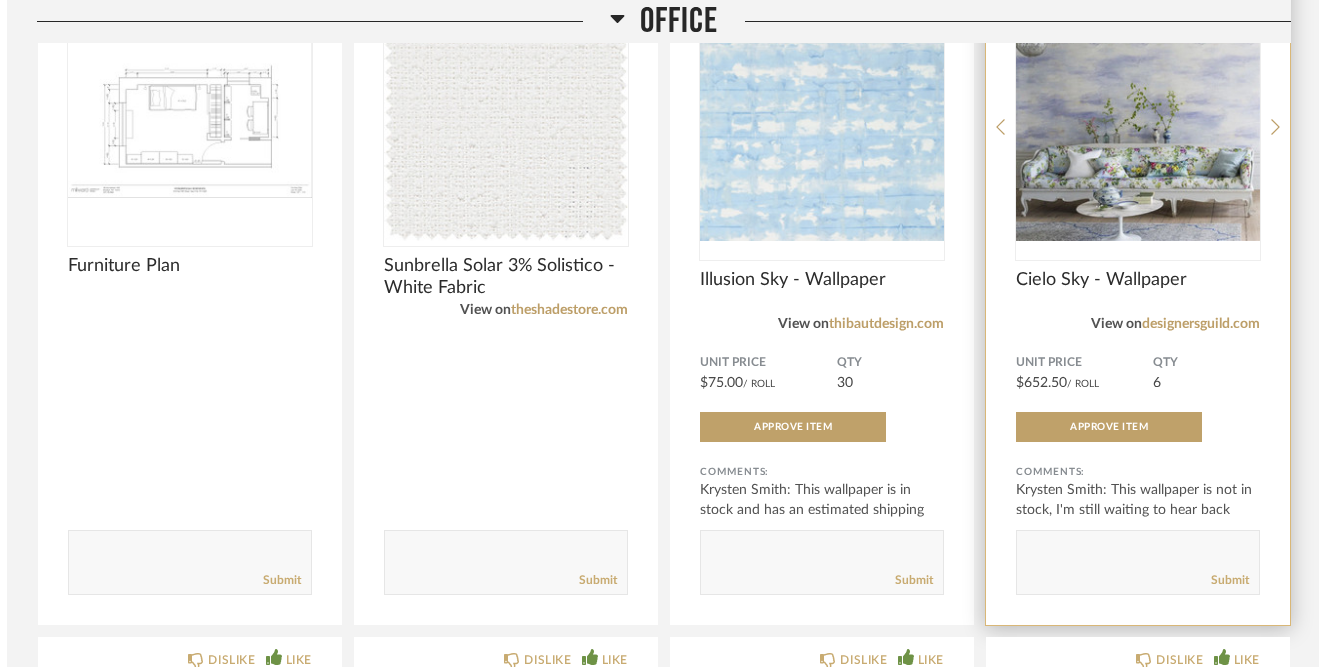 scroll, scrollTop: 0, scrollLeft: 0, axis: both 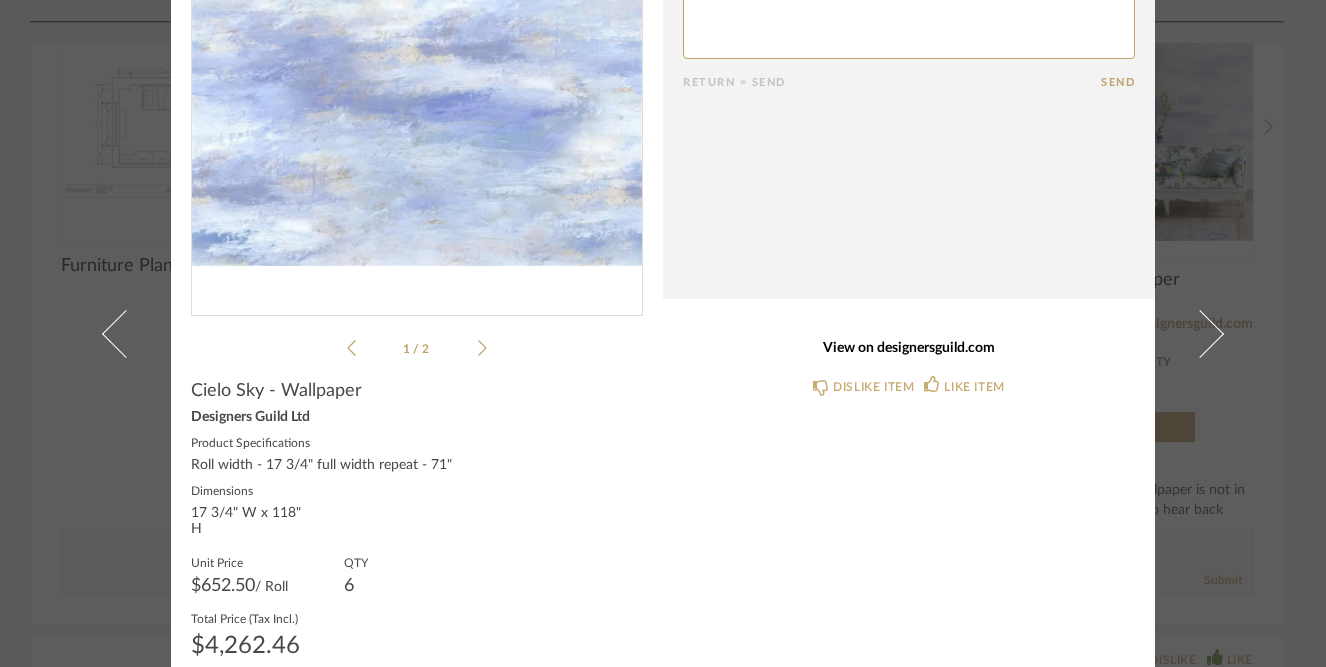 click on "View on designersguild.com" at bounding box center (909, 348) 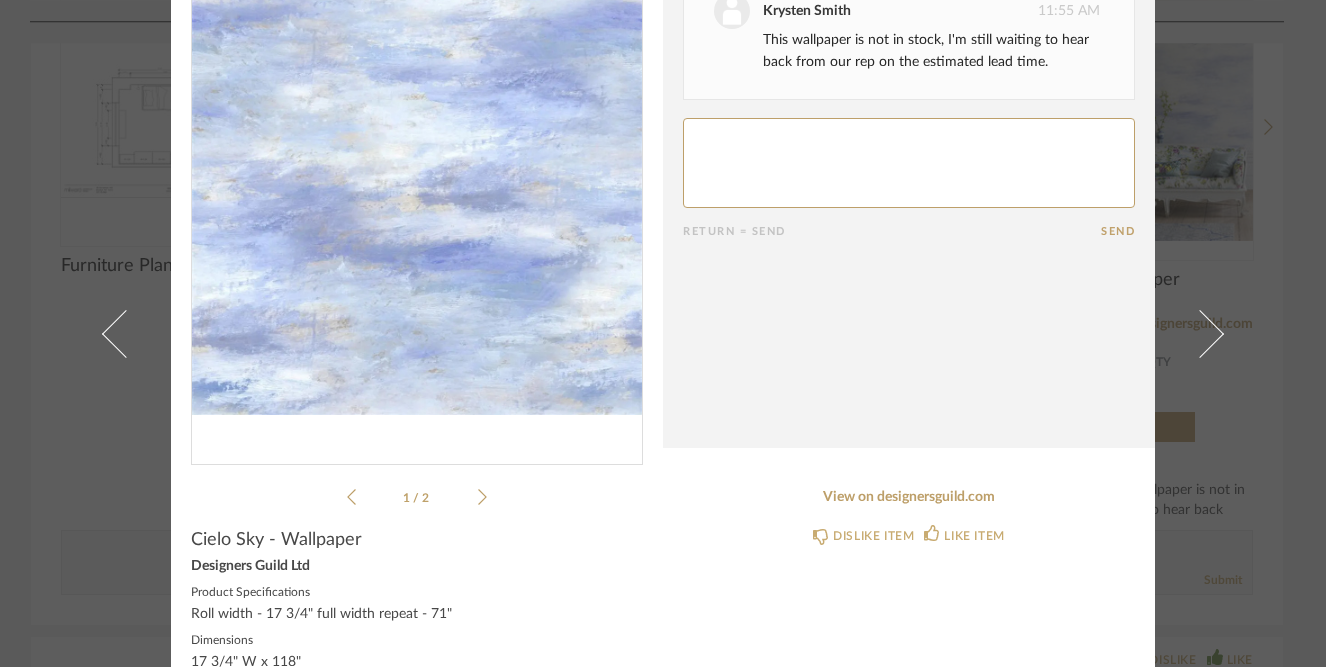 scroll, scrollTop: 0, scrollLeft: 0, axis: both 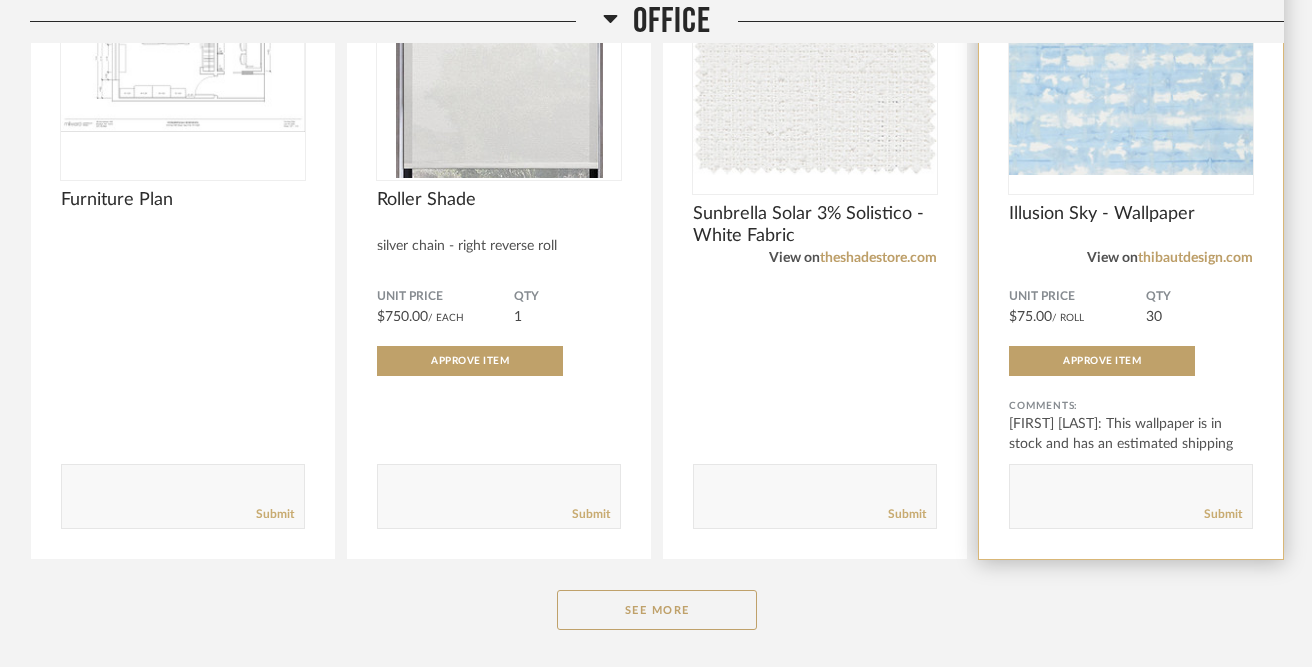click at bounding box center (1131, 53) 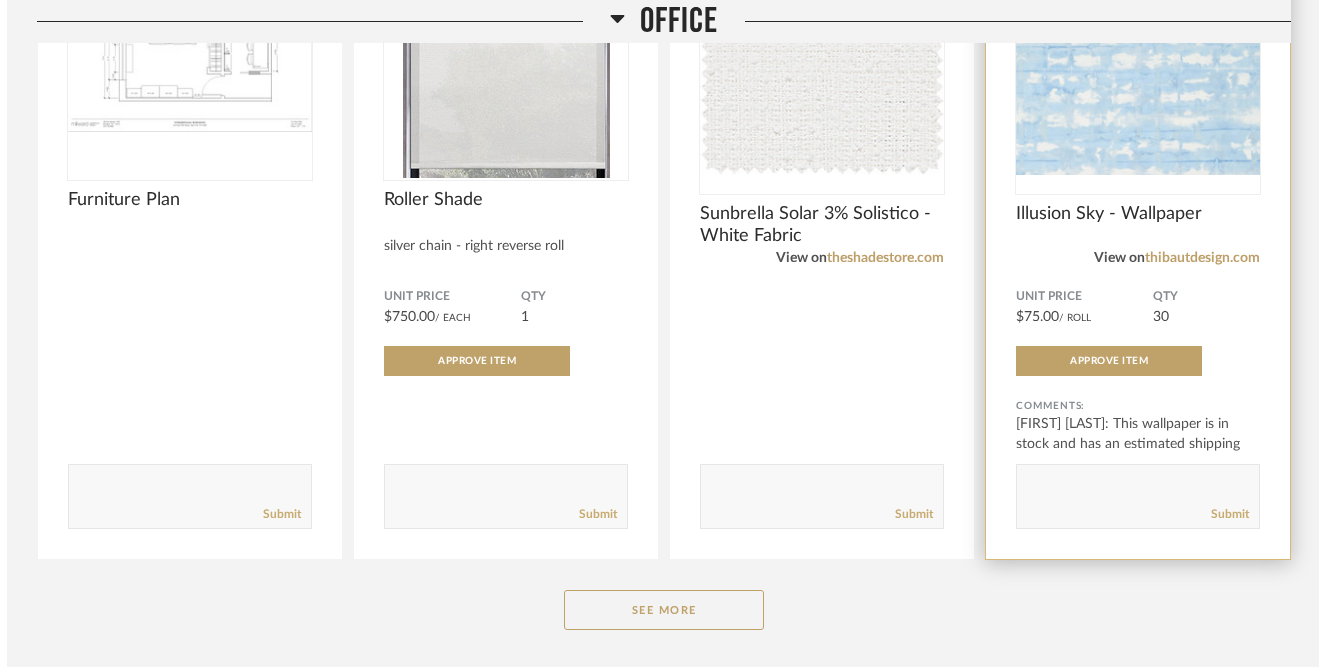 scroll, scrollTop: 0, scrollLeft: 0, axis: both 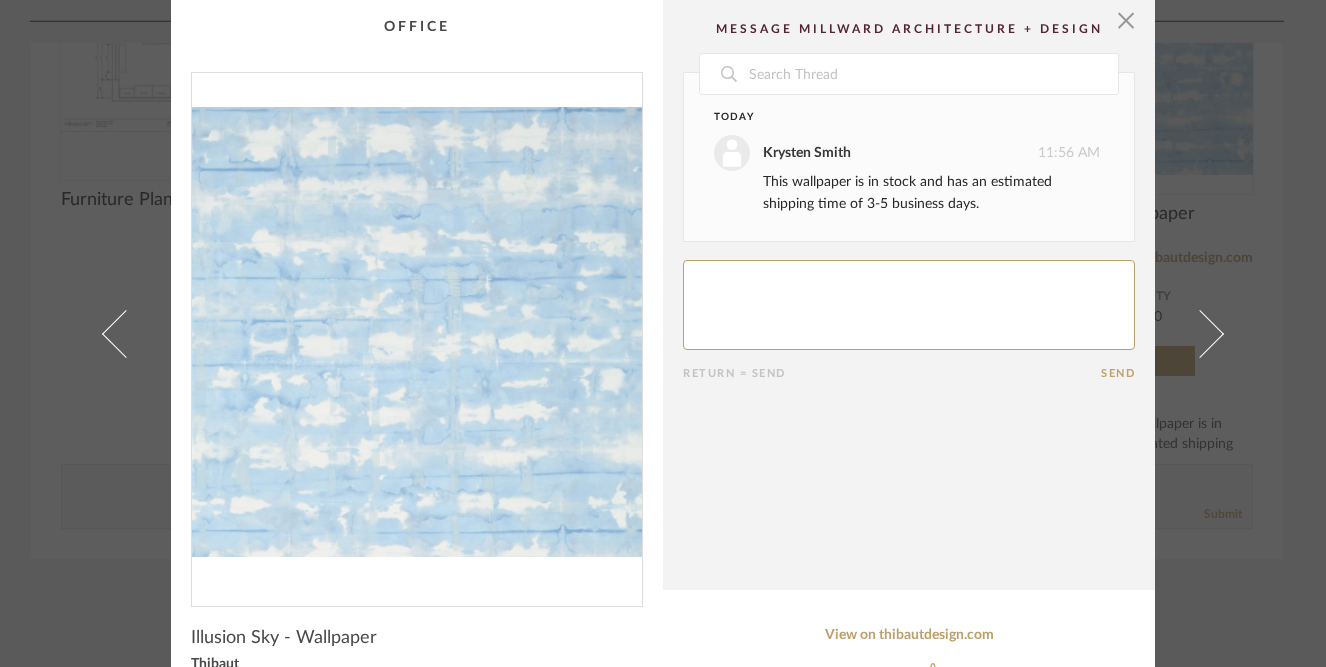 click on "× Date Today [PERSON] 11:56 AM This wallpaper is in stock and has an estimated shipping time of 3-5 business days. Return = Send Send Illusion Sky - Wallpaper Thibaut Dimensions 27" w Unit Price $75.00 / Roll QTY 30 Total Price (Tax & Shipping Incl.) $2,890.63 Approve Item View on thibautdesign.com DISLIKE ITEM LIKE ITEM" at bounding box center (663, 333) 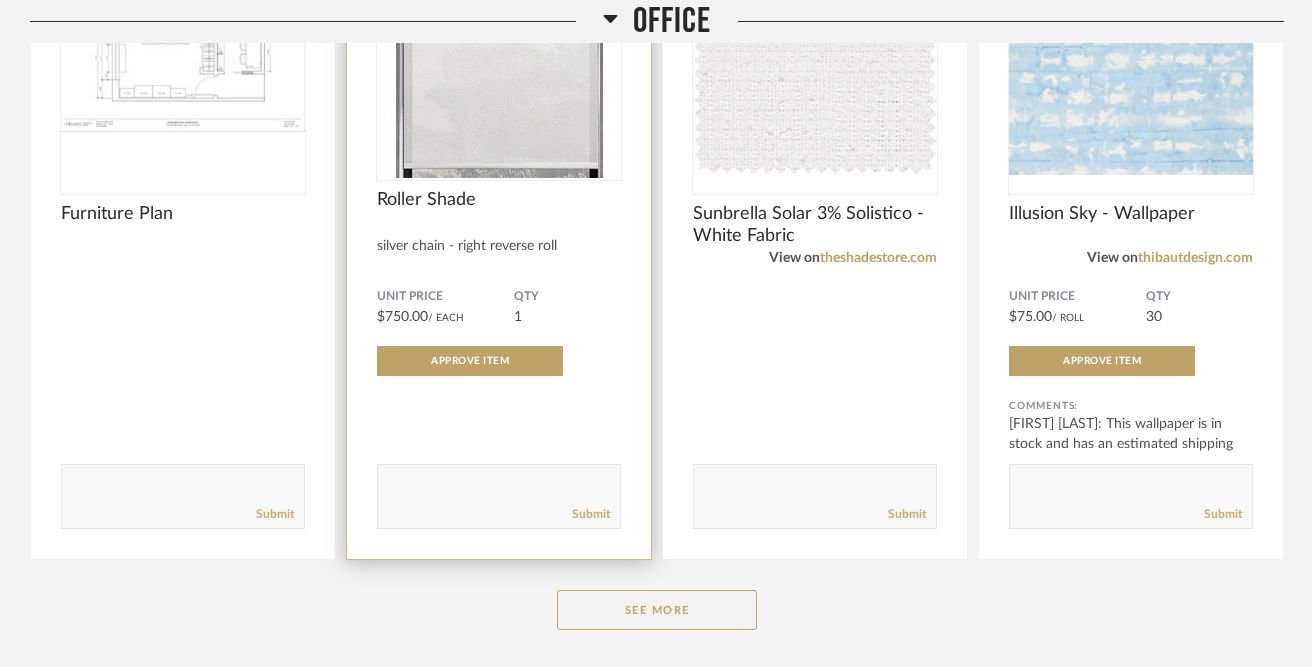 scroll, scrollTop: 2361, scrollLeft: 0, axis: vertical 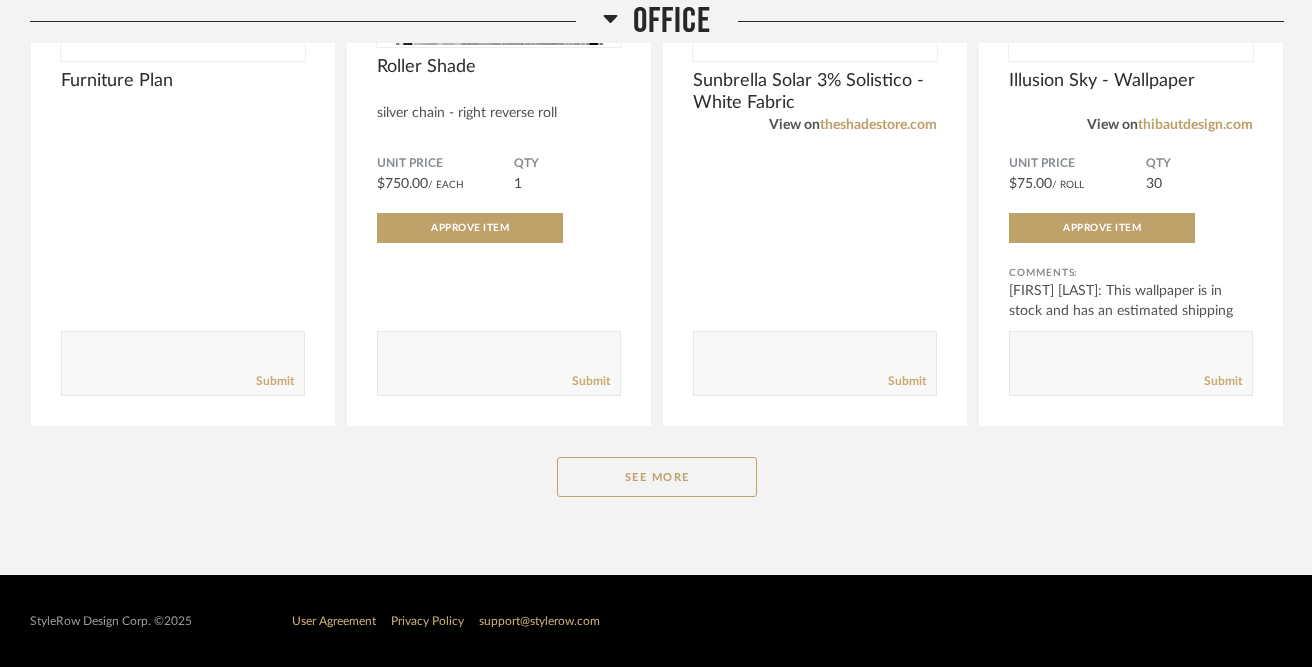 click on "Office Furniture Plan Comments: Submit DISLIKE LIKE Roller Shade silver chain - right
reverse roll Unit Price $750.00 / Each QTY 1 Approve Item Comments: Submit DISLIKE LIKE Sunbrella Solar 3% Solistico - White Fabric View on theshadestore.com Comments: Submit DISLIKE LIKE Illusion Sky - Wallpaper View on thibautdesign.com Unit Price $75.00 / Roll QTY 30 Approve Item Comments: [PERSON]: This wallpaper is in stock and has an estimated shipping ti... Submit See More" 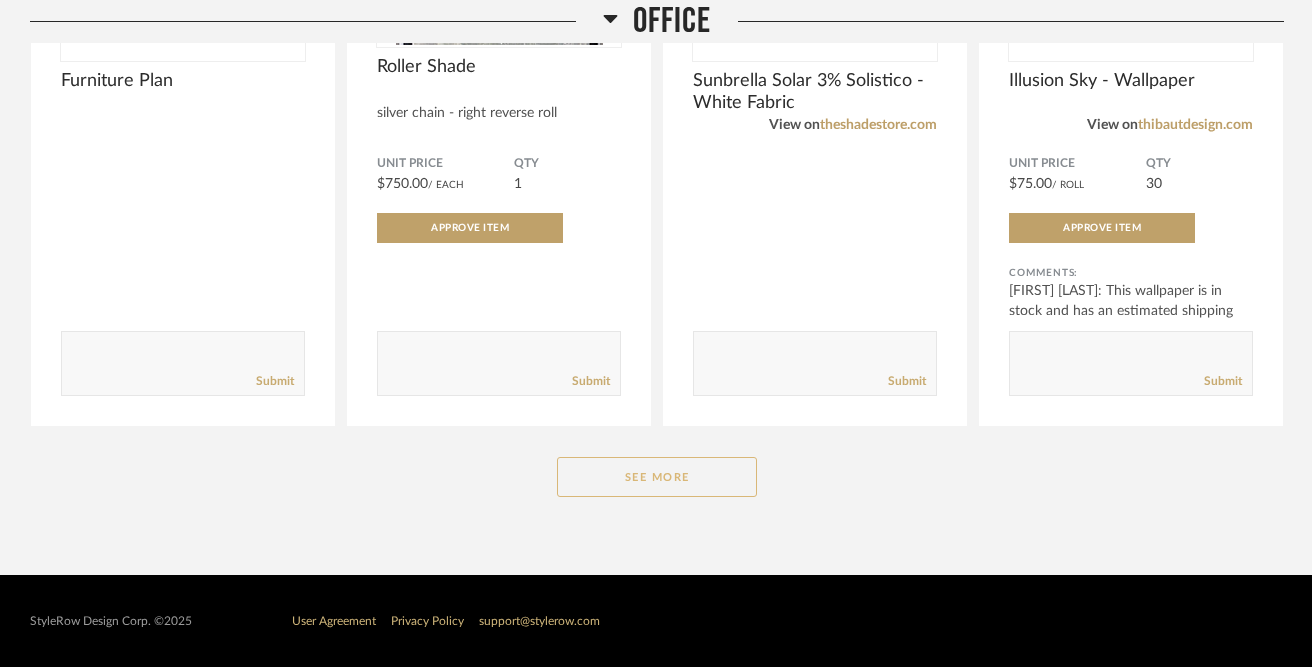 click on "See More" 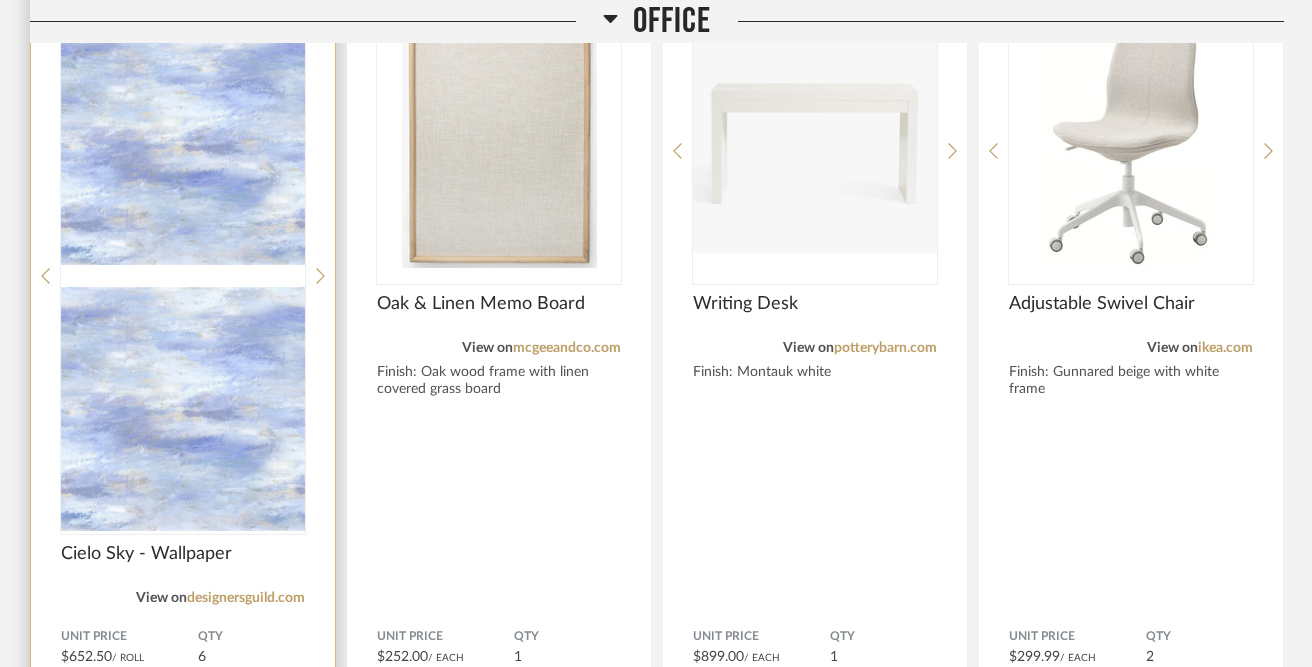 scroll, scrollTop: 2819, scrollLeft: 0, axis: vertical 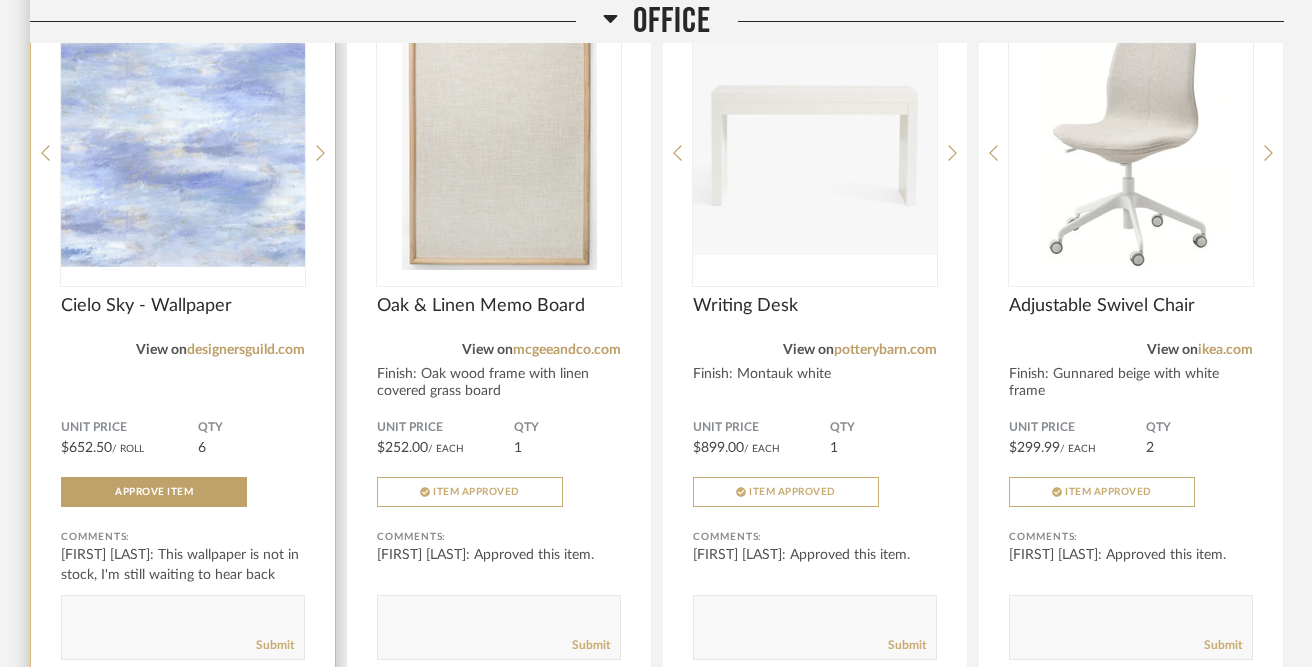 click at bounding box center (183, 145) 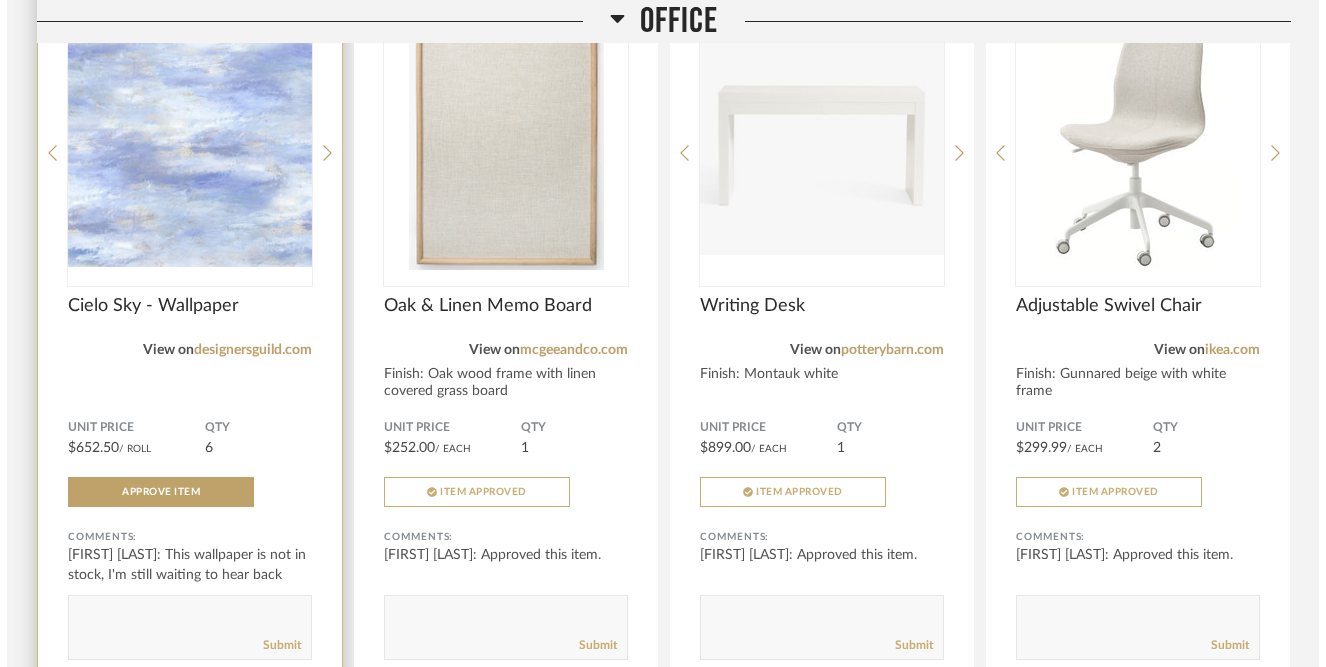 scroll, scrollTop: 0, scrollLeft: 0, axis: both 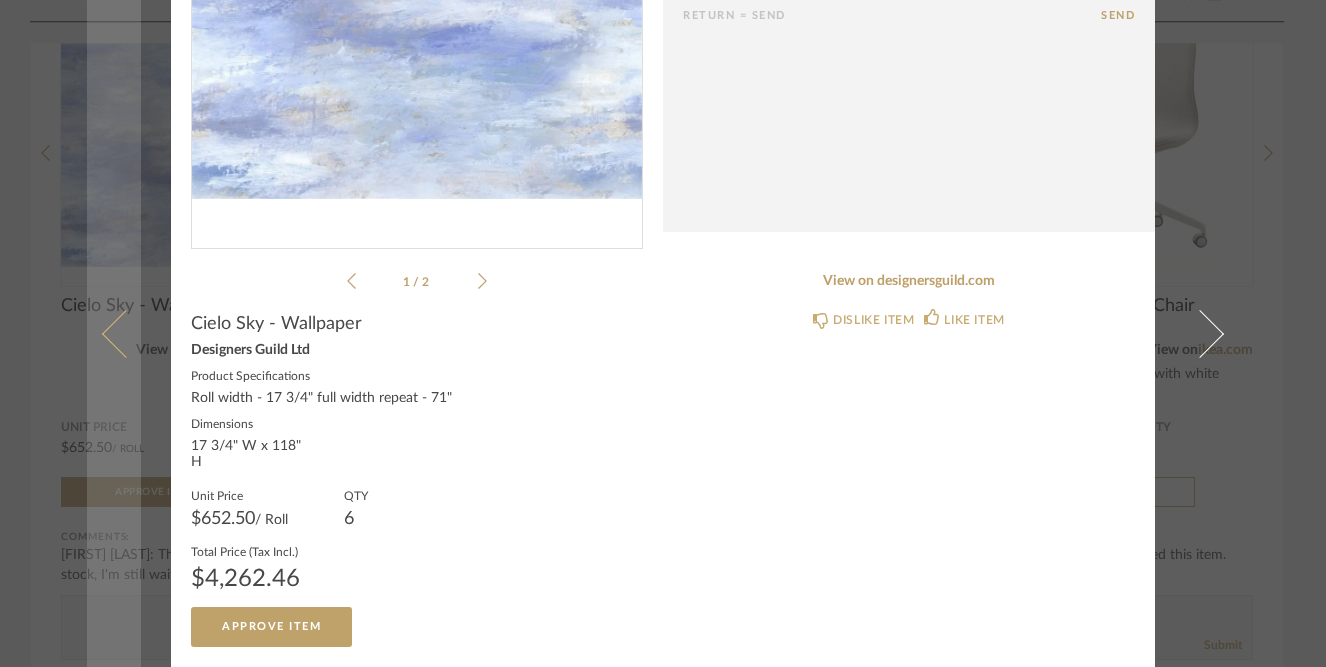 click at bounding box center [114, 333] 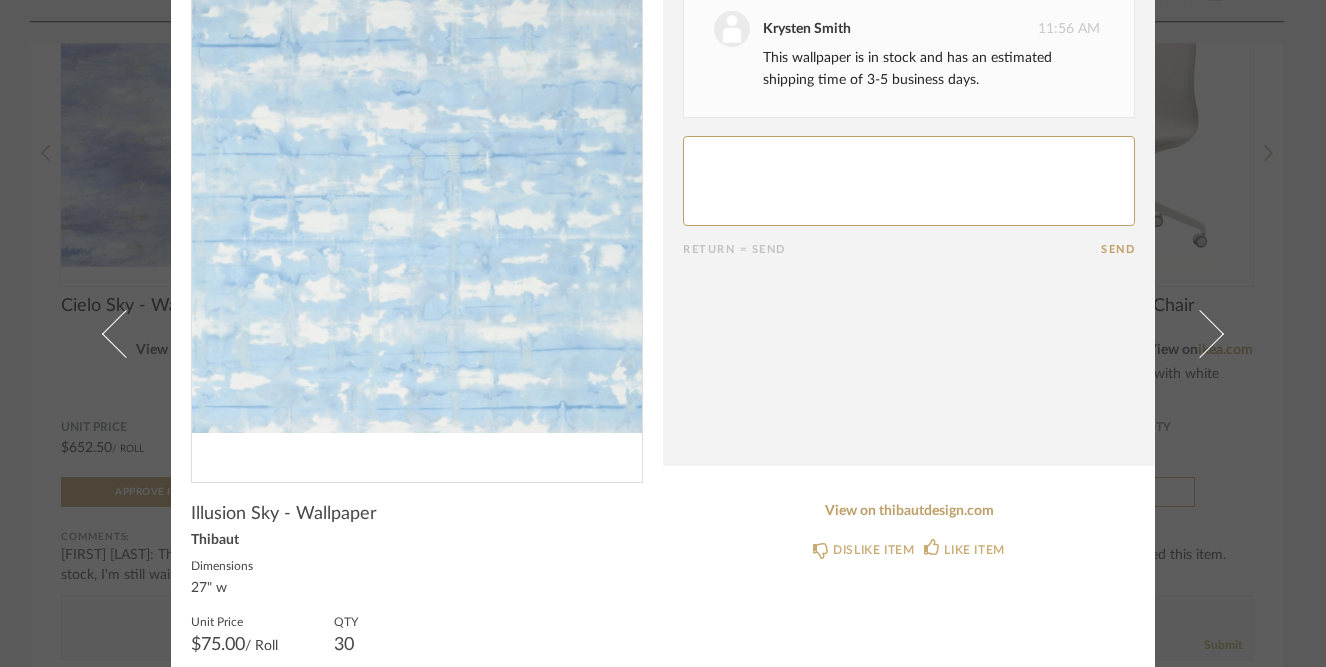 scroll, scrollTop: 0, scrollLeft: 0, axis: both 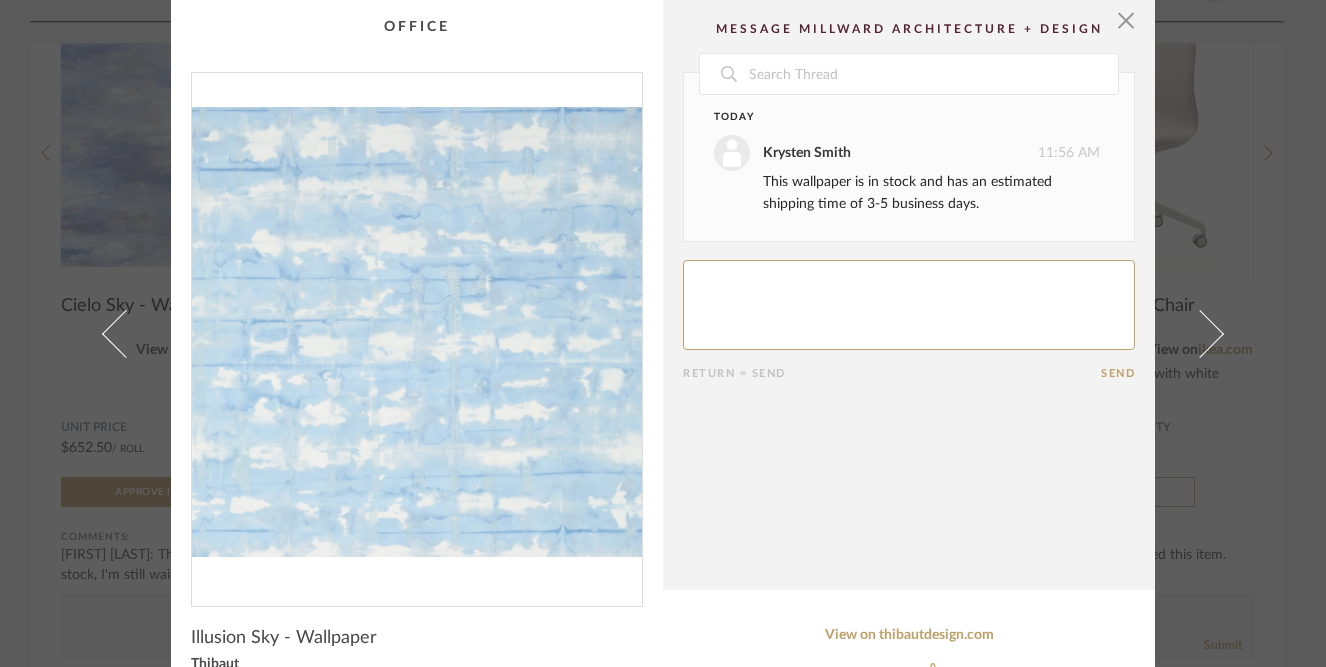 click on "×  Date  Today  Krysten Smith   11:56 AM  This wallpaper is in stock and has an estimated shipping time of 3-5 business days.      Return = Send  Send  Illusion Sky - Wallpaper  Thibaut   Dimensions  27" w   Unit Price  $75.00  / Roll  QTY  30  Total Price (Tax & Shipping Incl.)   $2,890.63  Approve Item  View on thibautdesign.com  DISLIKE ITEM LIKE ITEM" at bounding box center [663, 333] 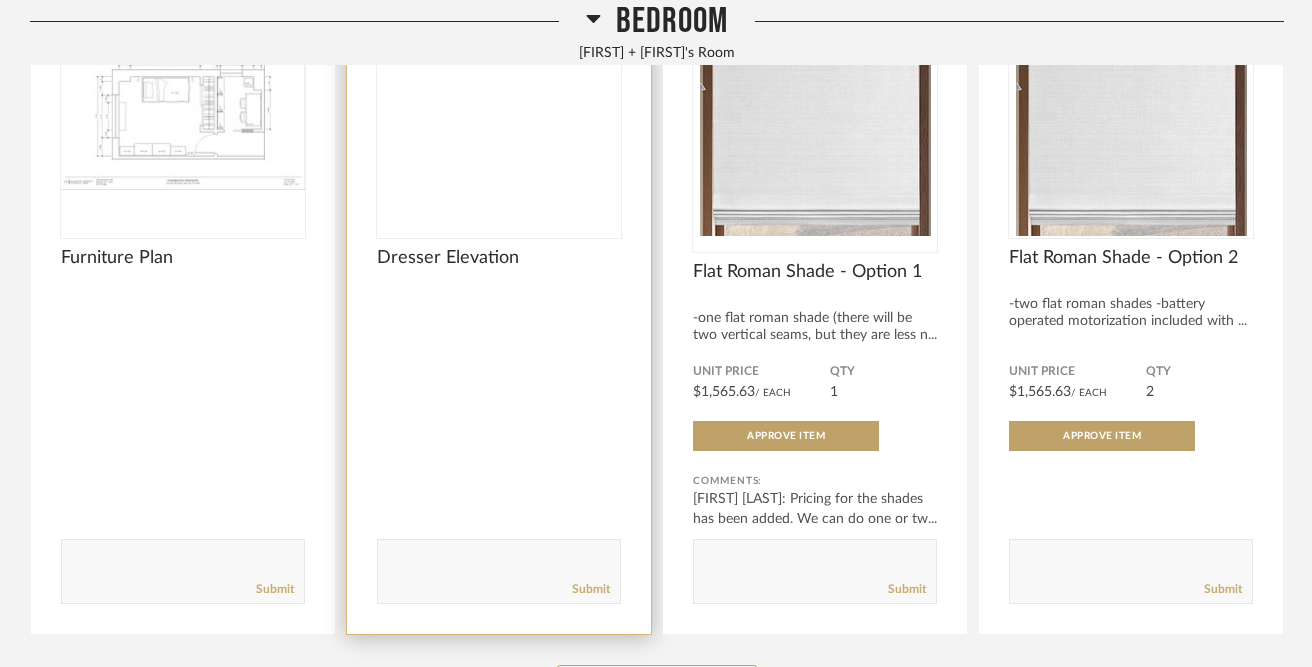 scroll, scrollTop: 1202, scrollLeft: 0, axis: vertical 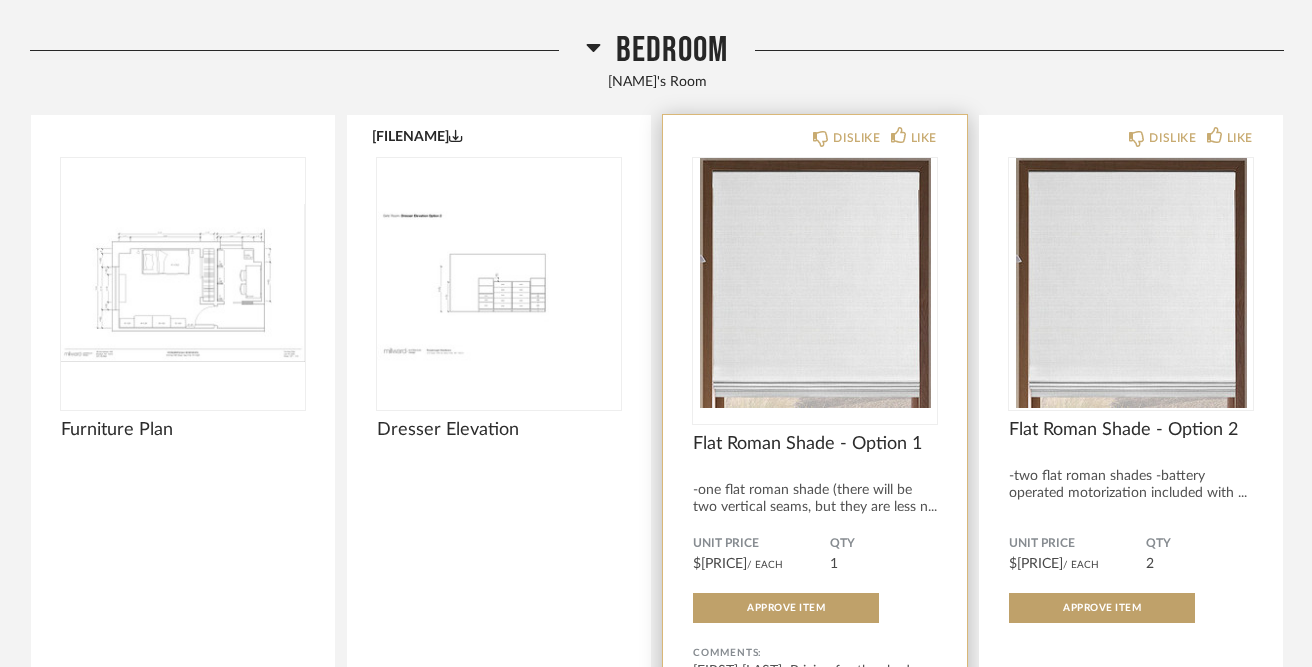 click at bounding box center (815, 283) 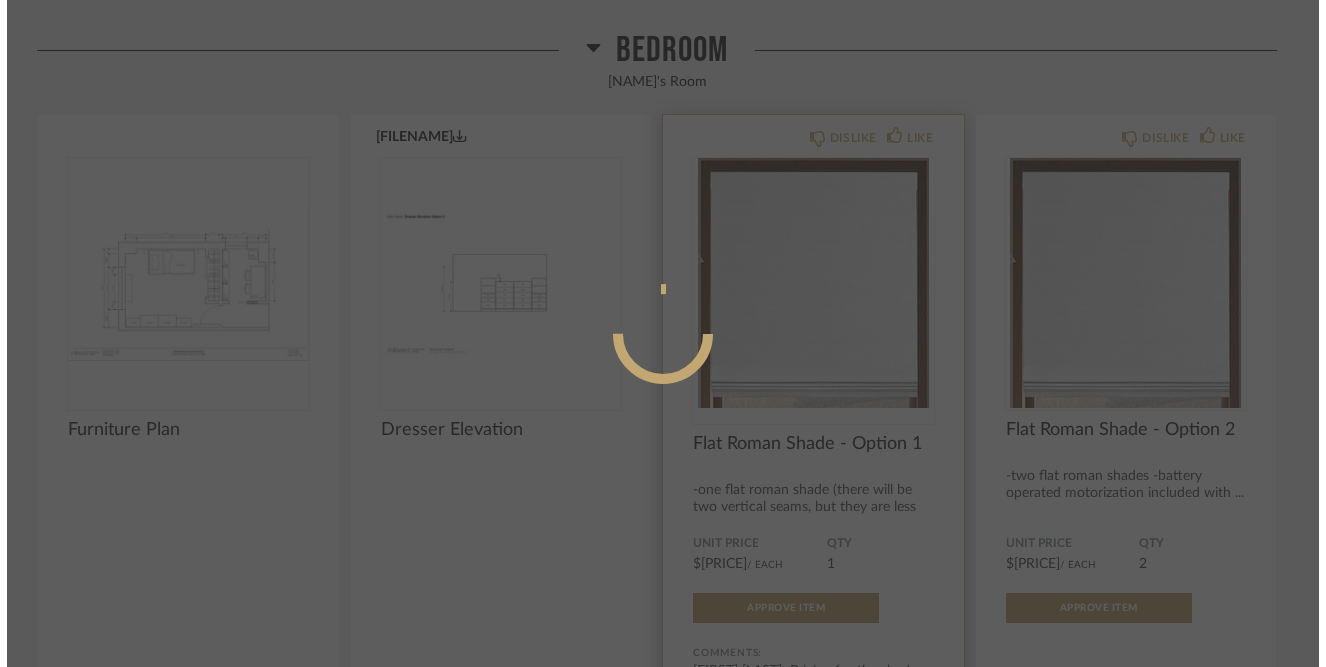 scroll, scrollTop: 0, scrollLeft: 0, axis: both 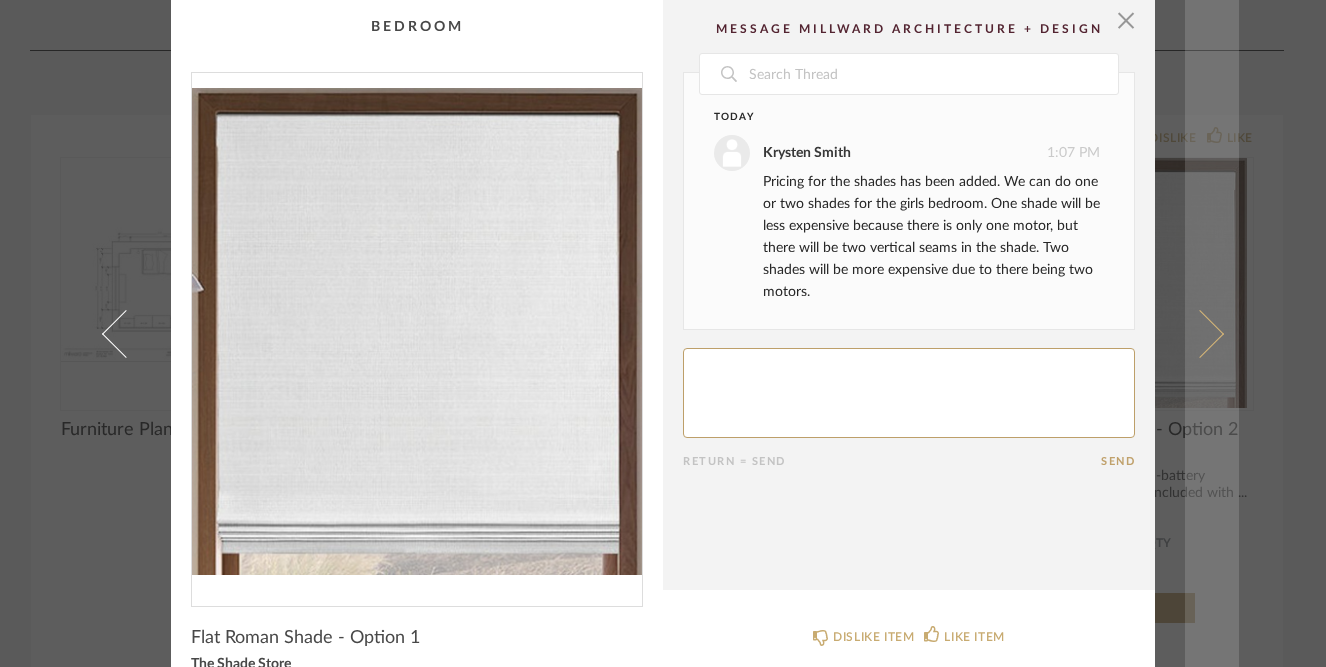 click at bounding box center [1200, 333] 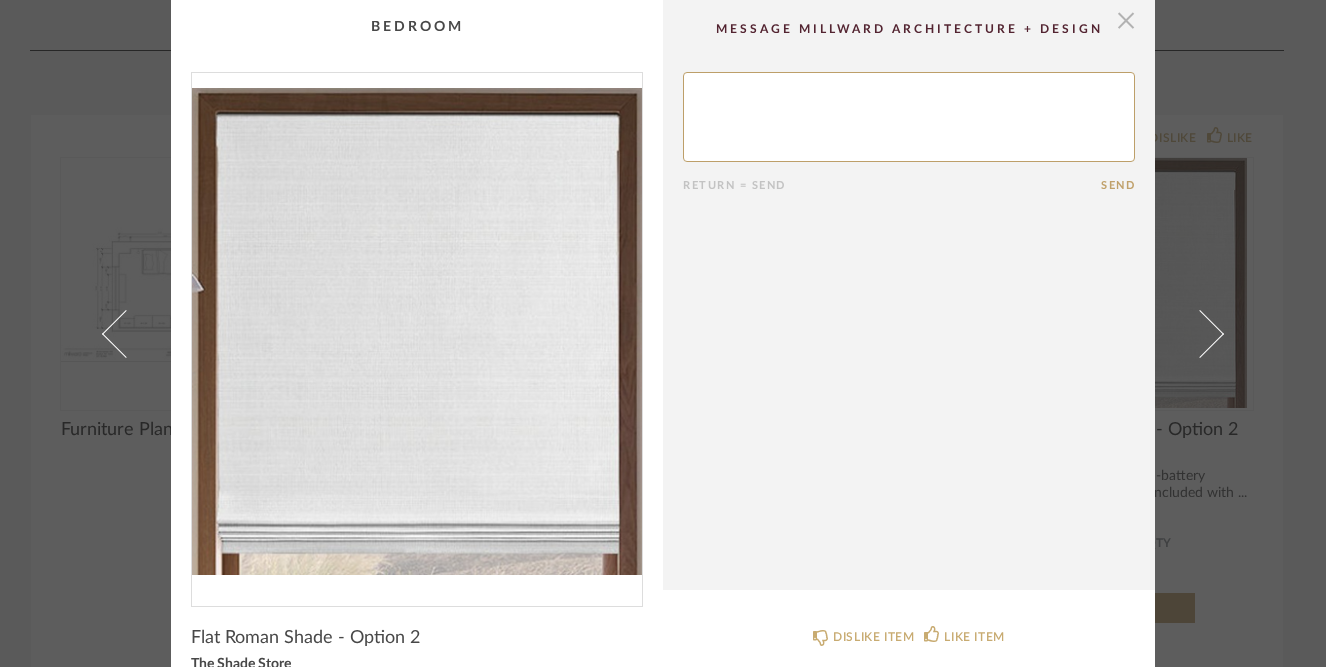 click at bounding box center [1126, 20] 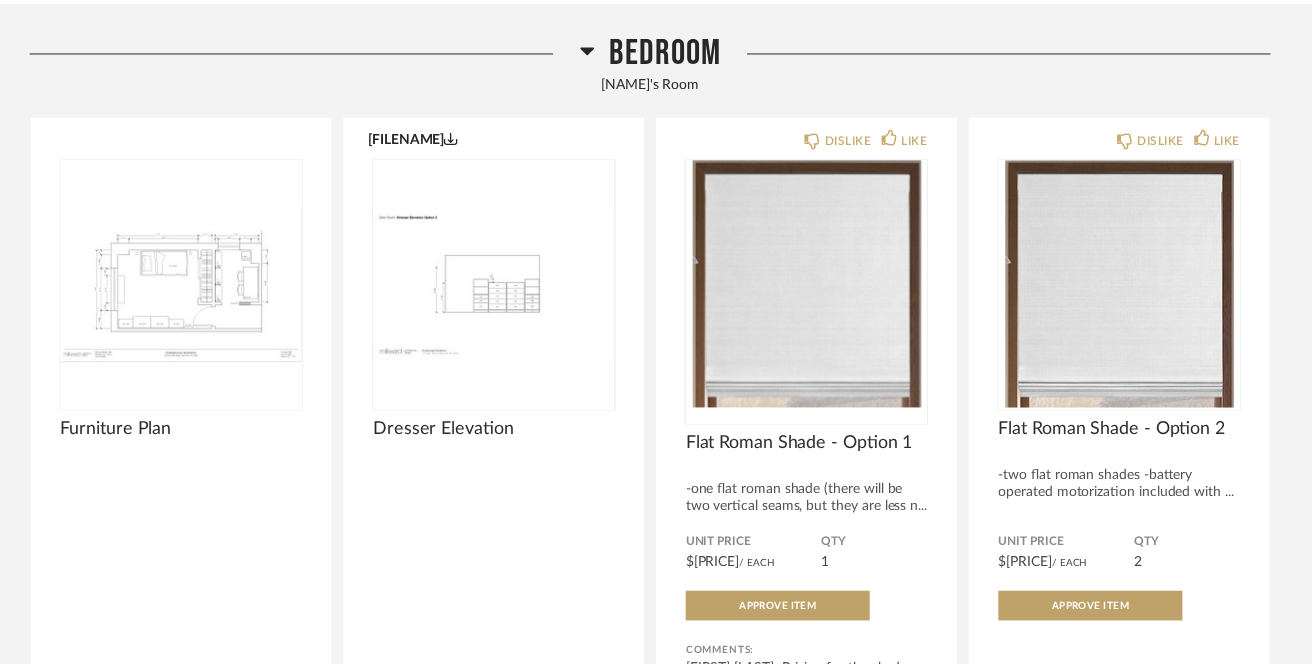 scroll, scrollTop: 1131, scrollLeft: 0, axis: vertical 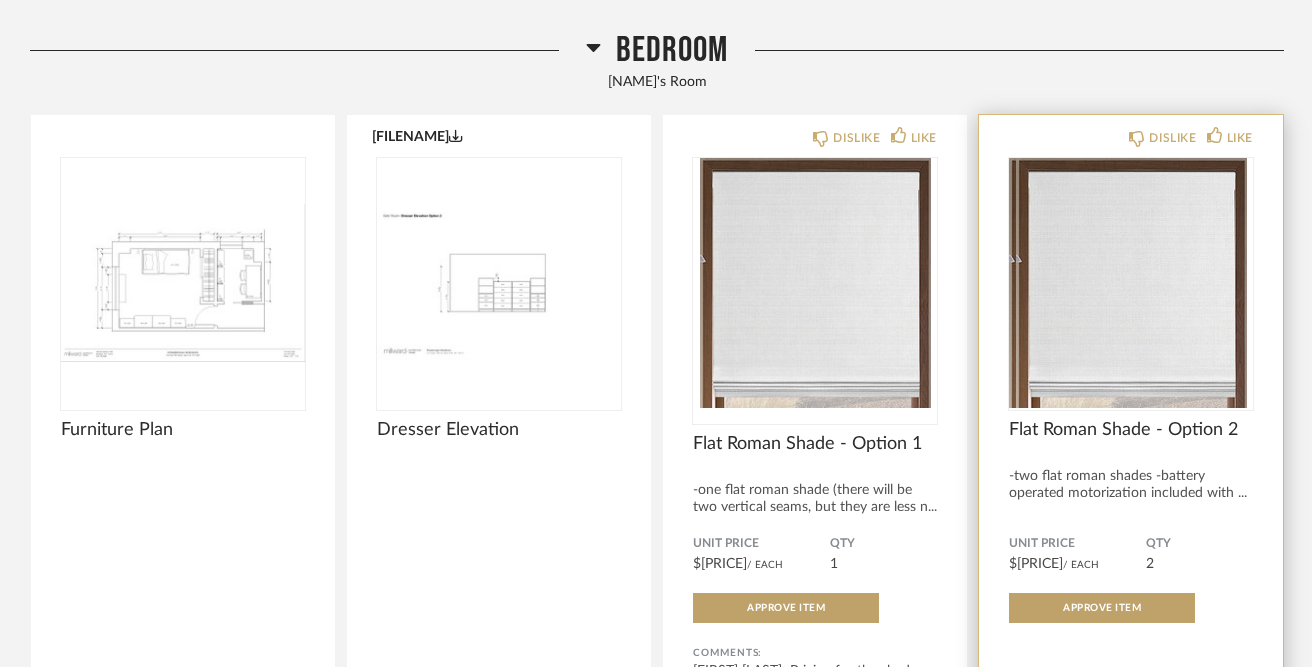 click at bounding box center [1124, 283] 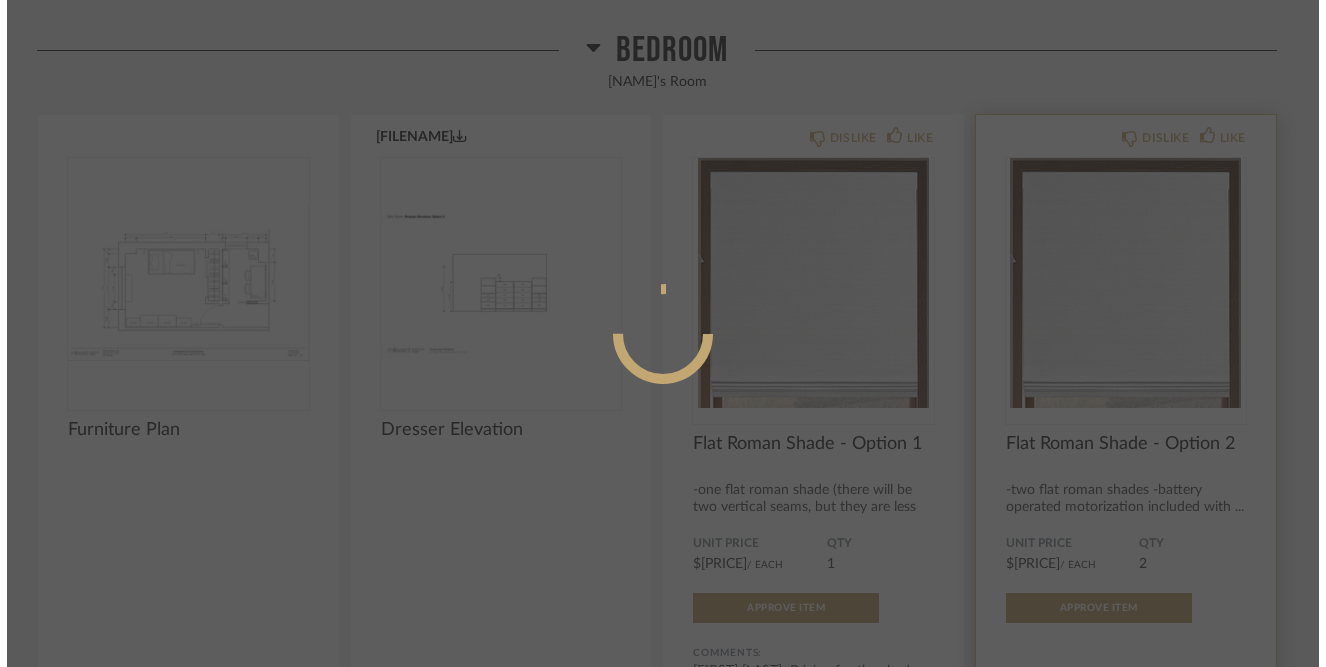 scroll, scrollTop: 0, scrollLeft: 0, axis: both 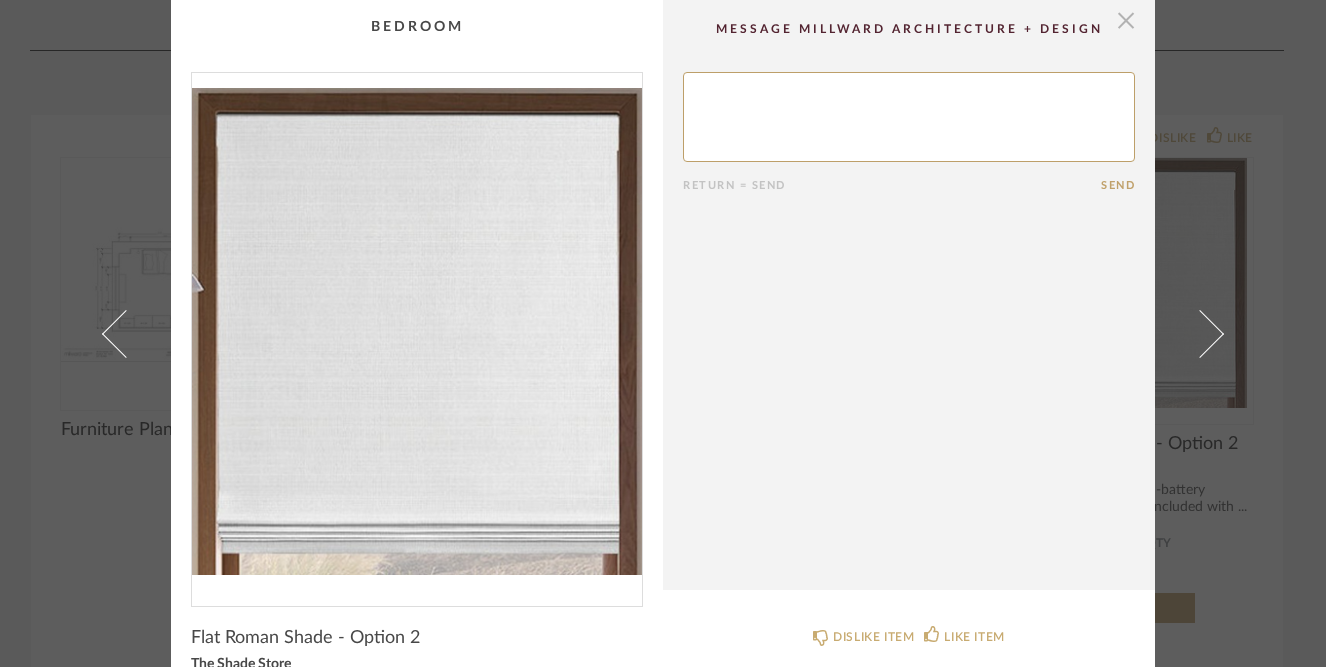 click at bounding box center [1126, 20] 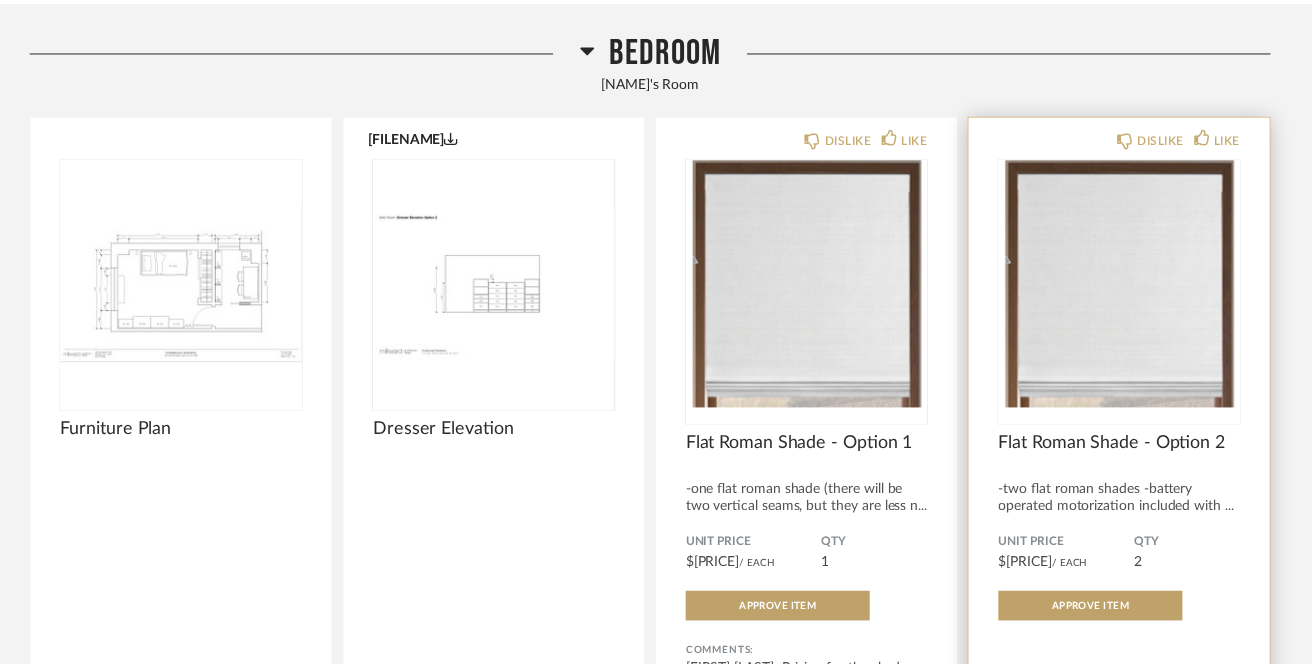 scroll, scrollTop: 1131, scrollLeft: 0, axis: vertical 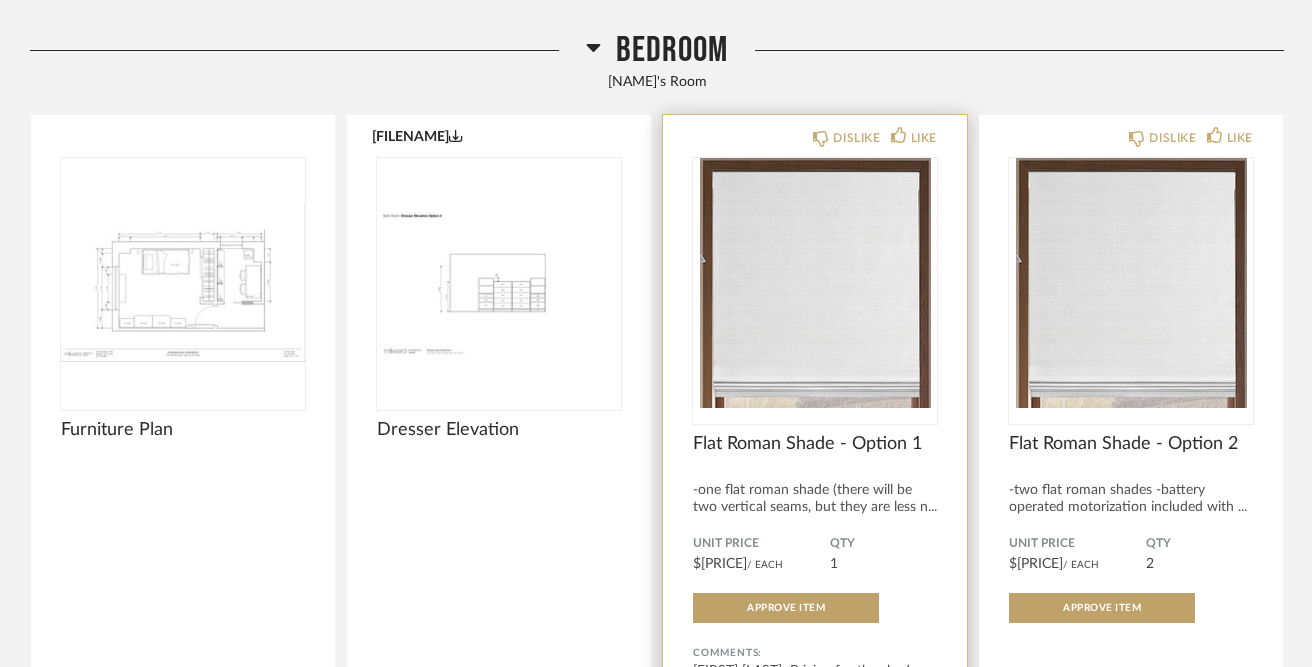 click at bounding box center [815, 283] 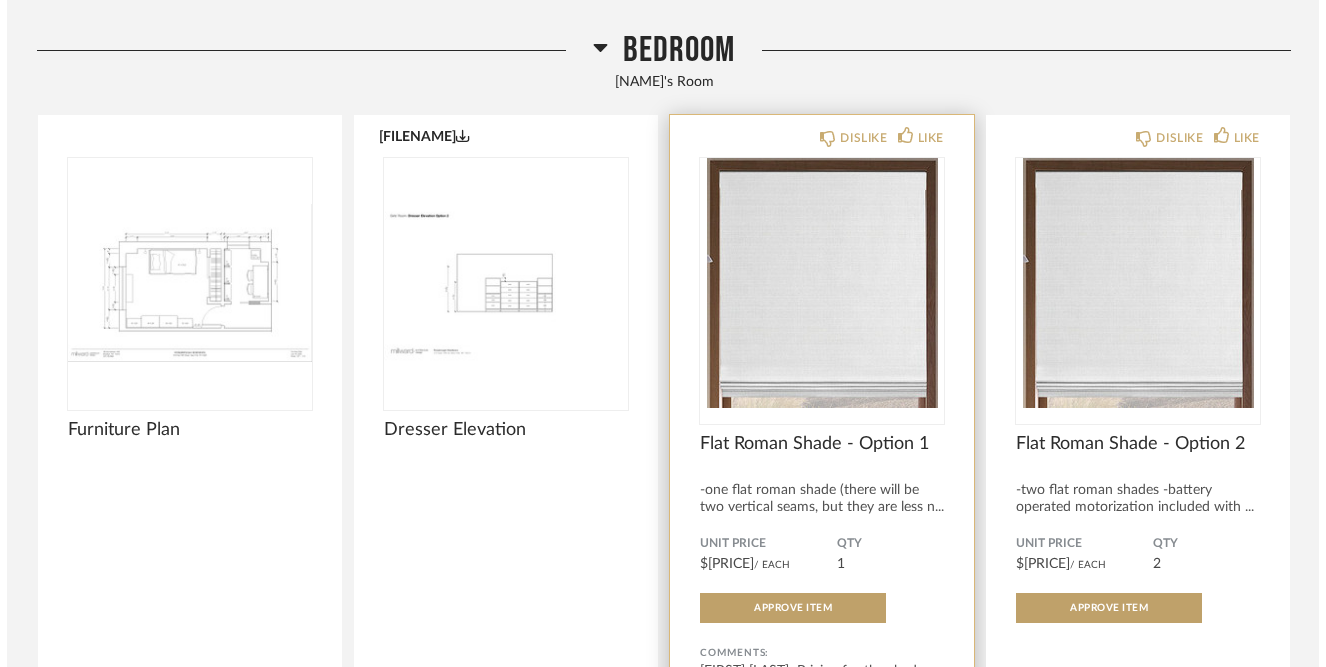 scroll, scrollTop: 0, scrollLeft: 0, axis: both 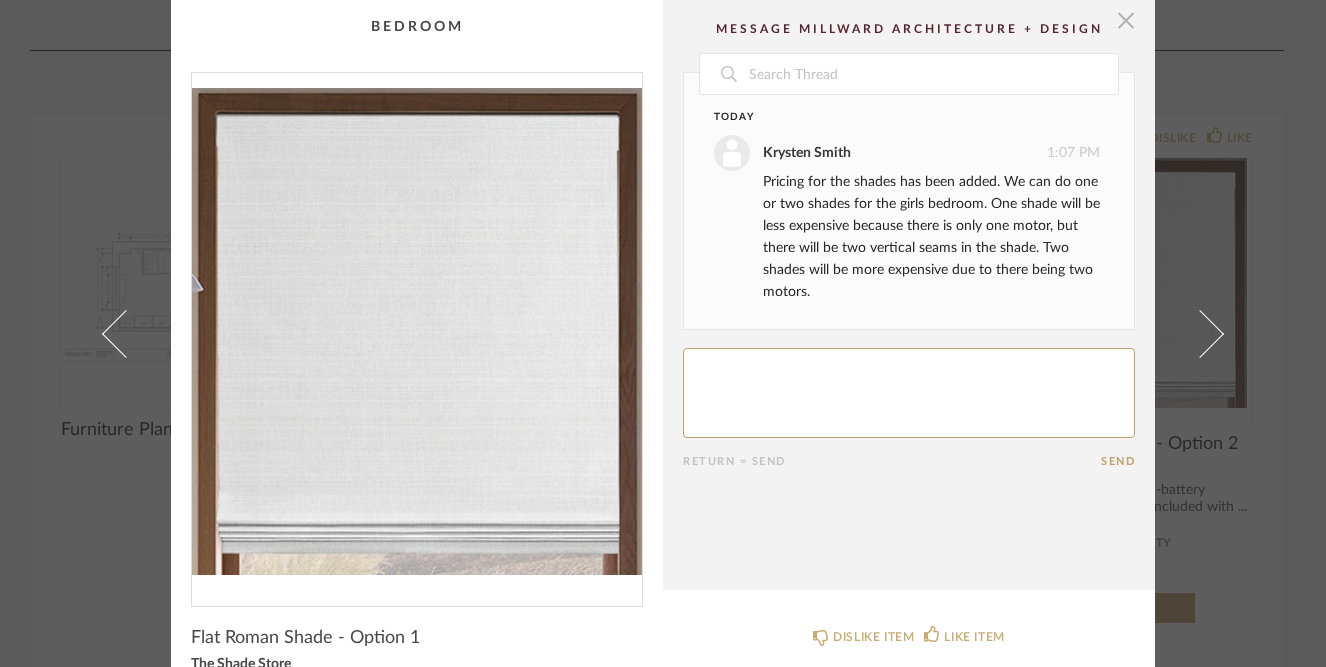 click at bounding box center (1126, 20) 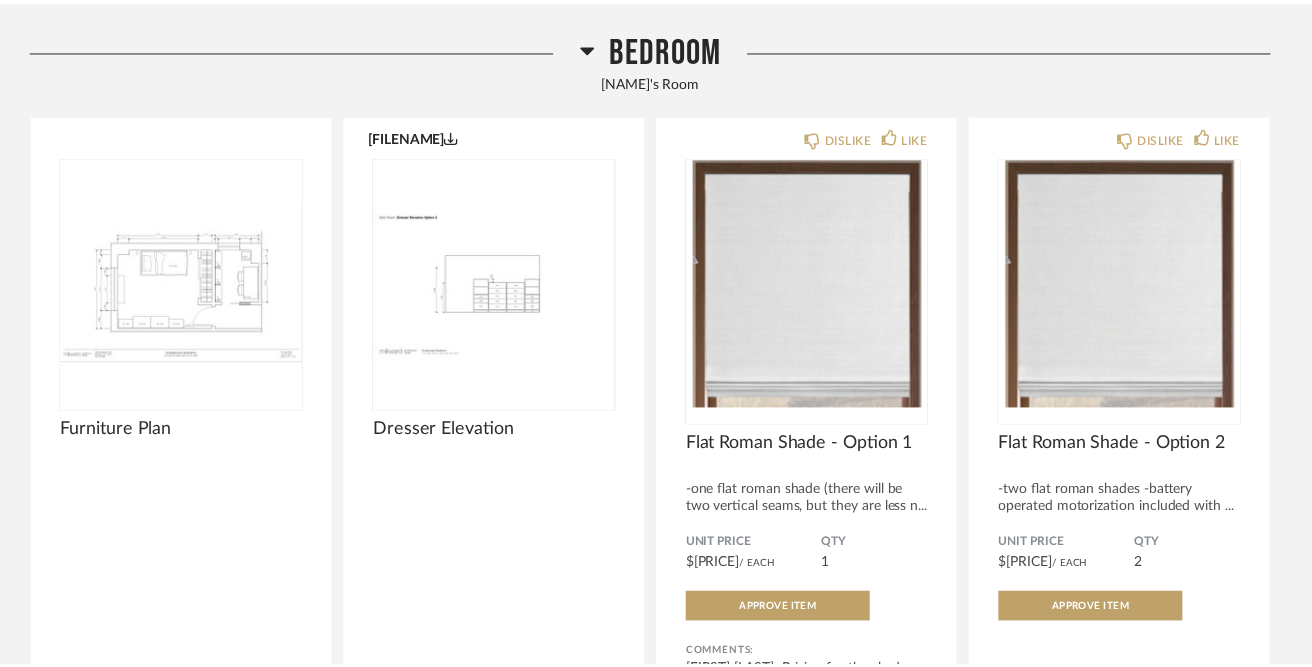 scroll, scrollTop: 1131, scrollLeft: 0, axis: vertical 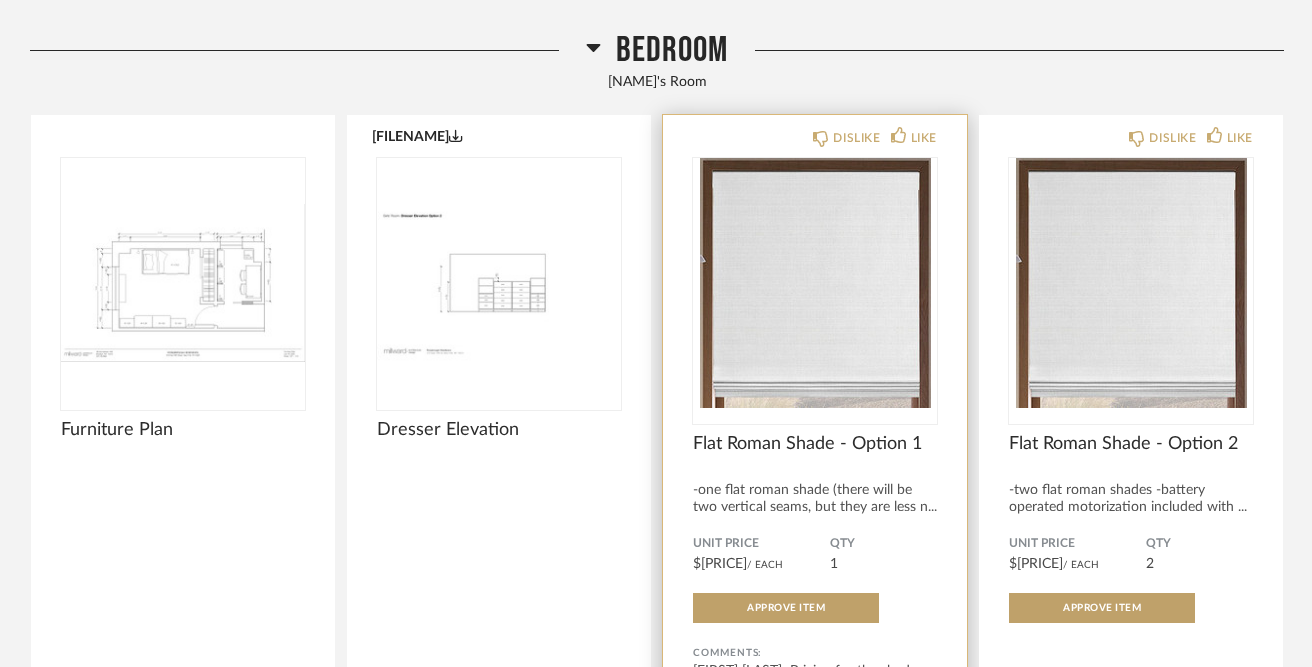 click at bounding box center [815, 283] 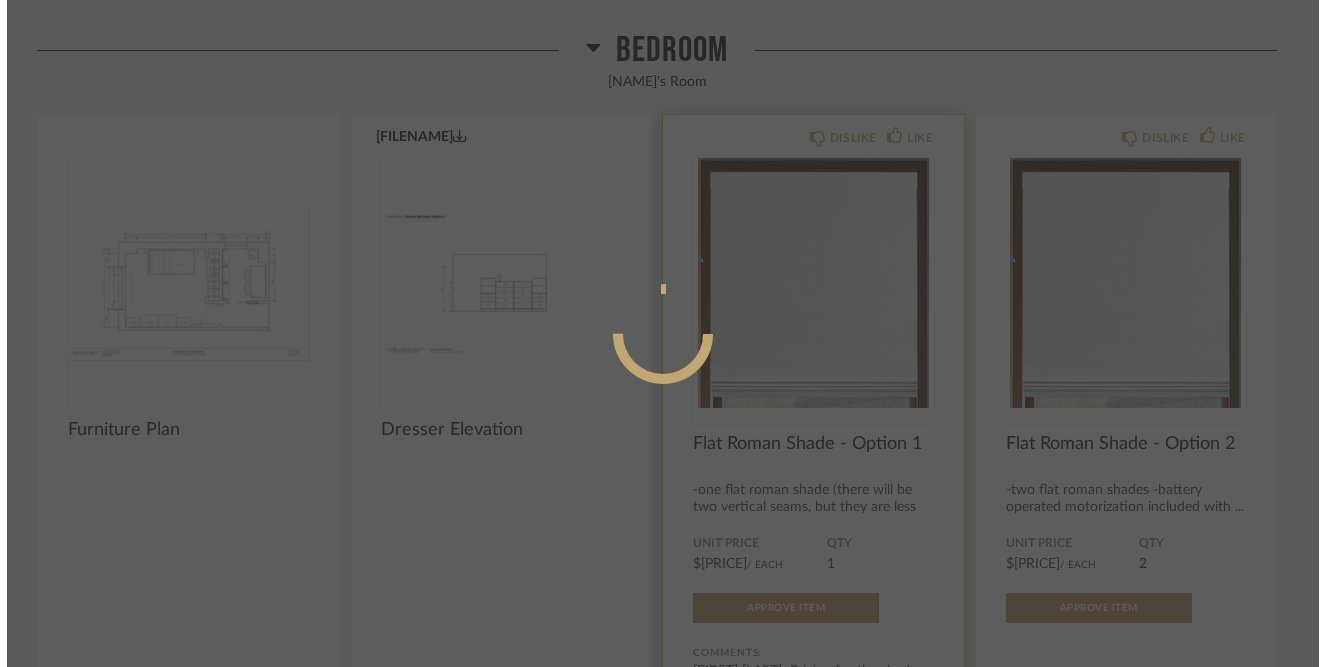 scroll, scrollTop: 0, scrollLeft: 0, axis: both 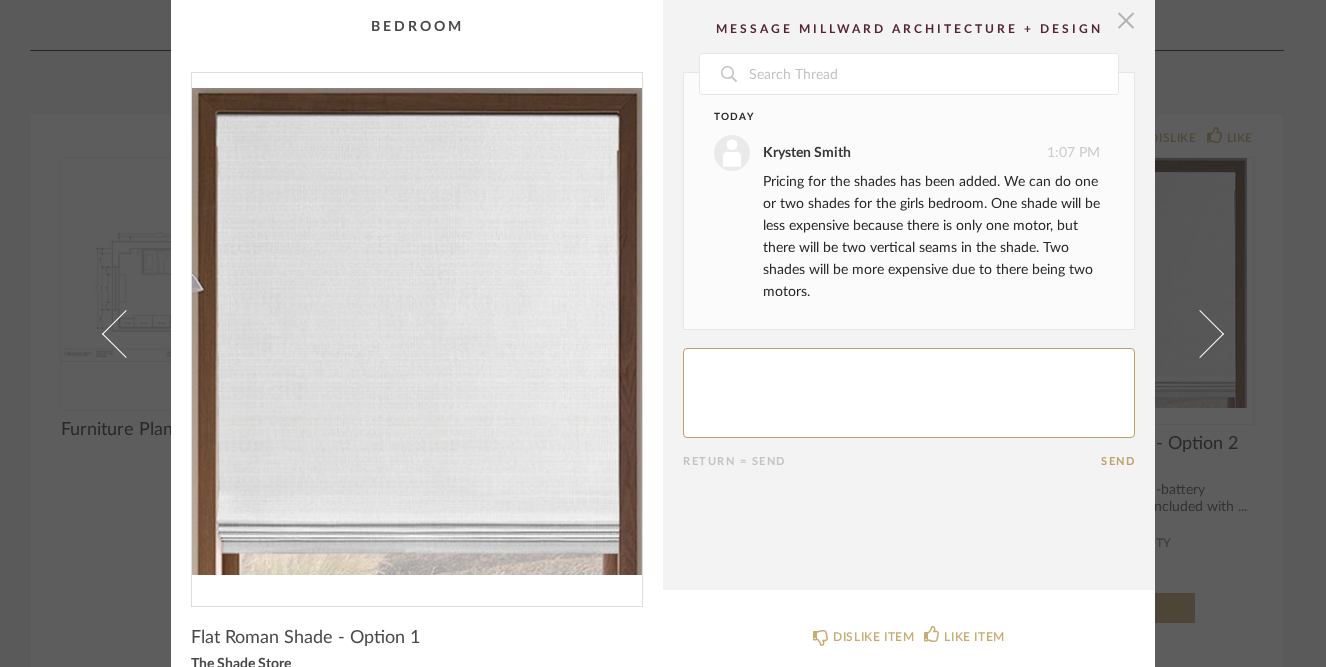 click at bounding box center (1126, 20) 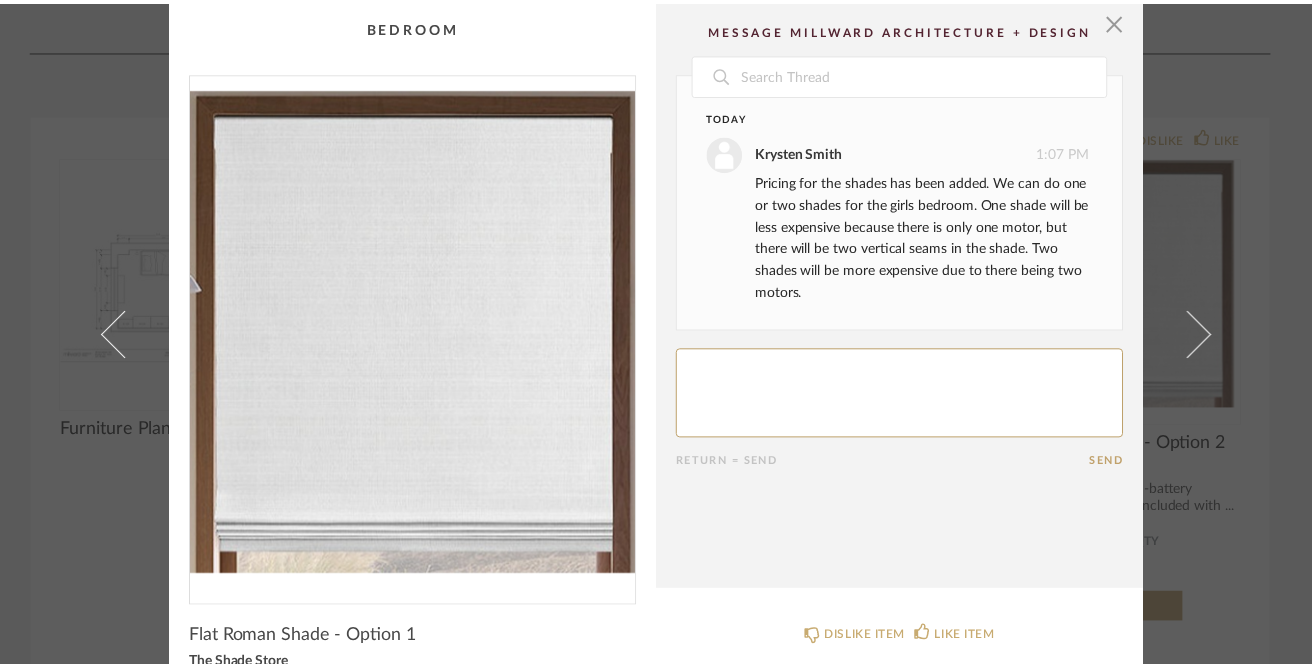 scroll, scrollTop: 1131, scrollLeft: 0, axis: vertical 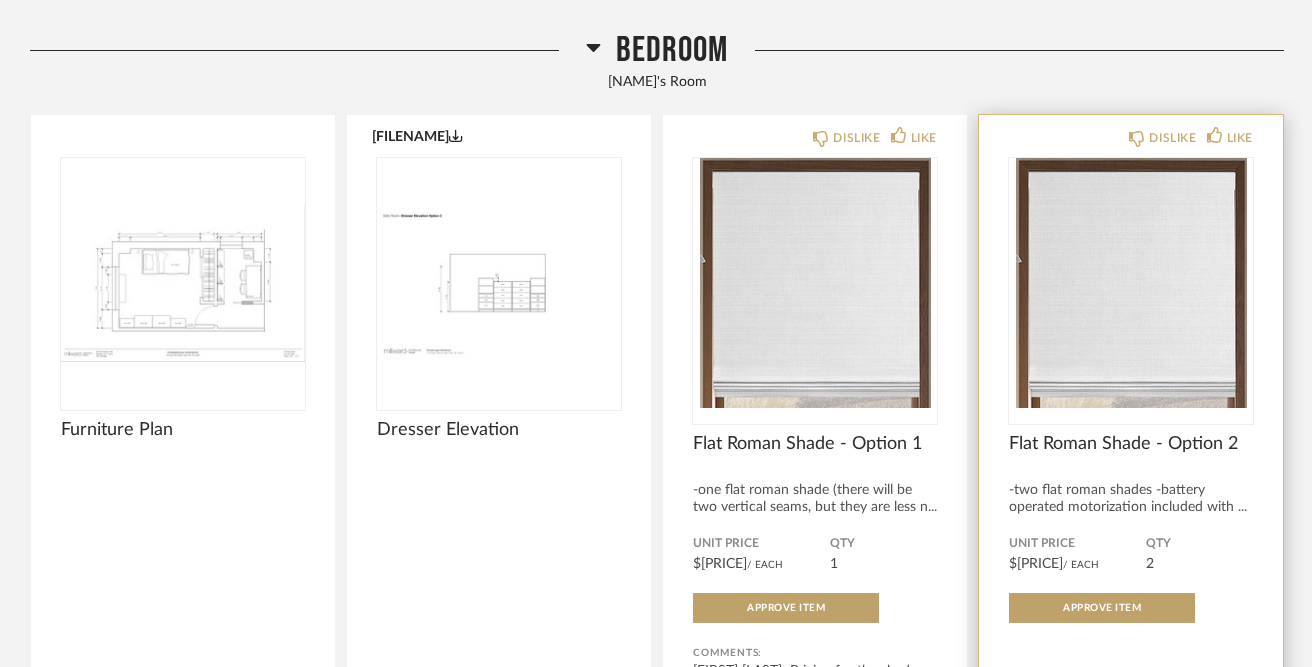 click at bounding box center (1131, 283) 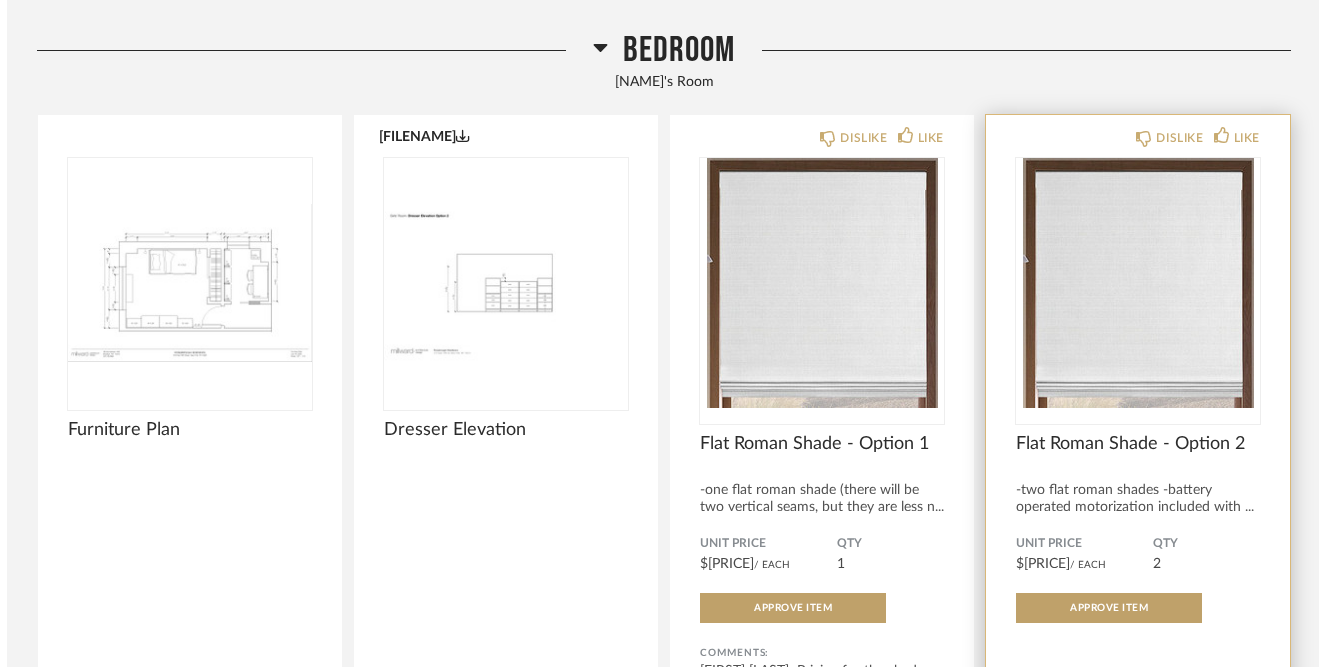 scroll, scrollTop: 0, scrollLeft: 0, axis: both 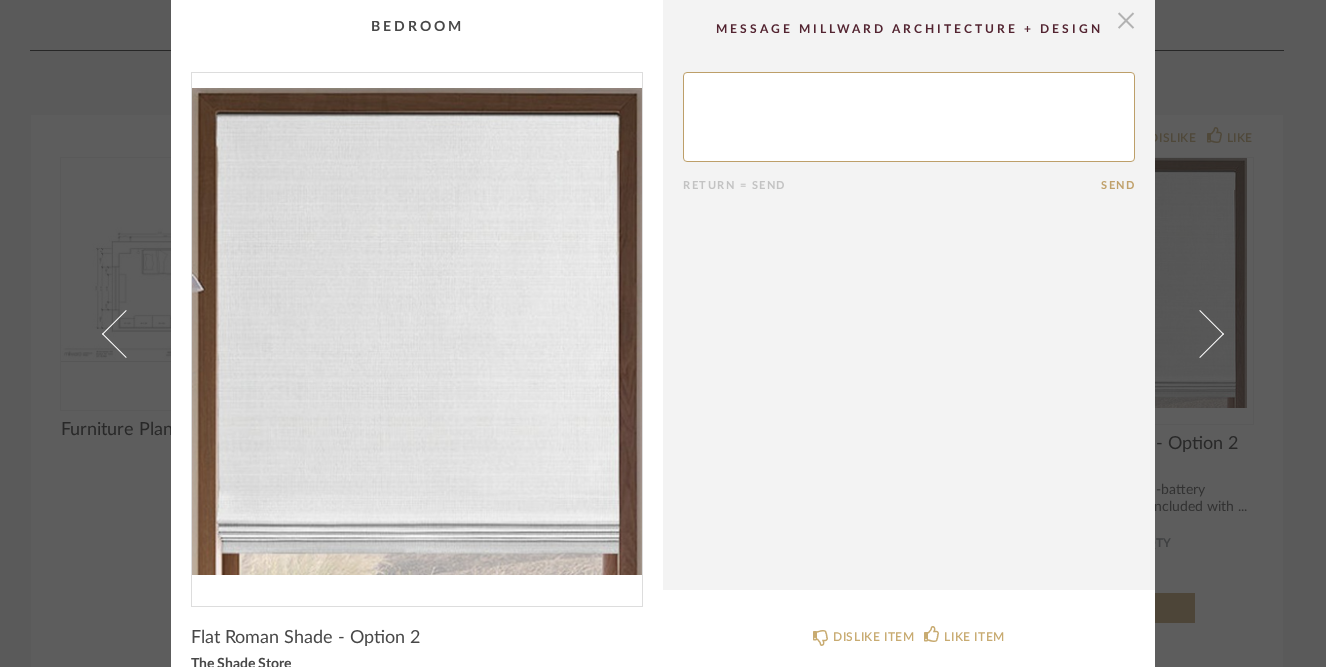 click at bounding box center [1126, 20] 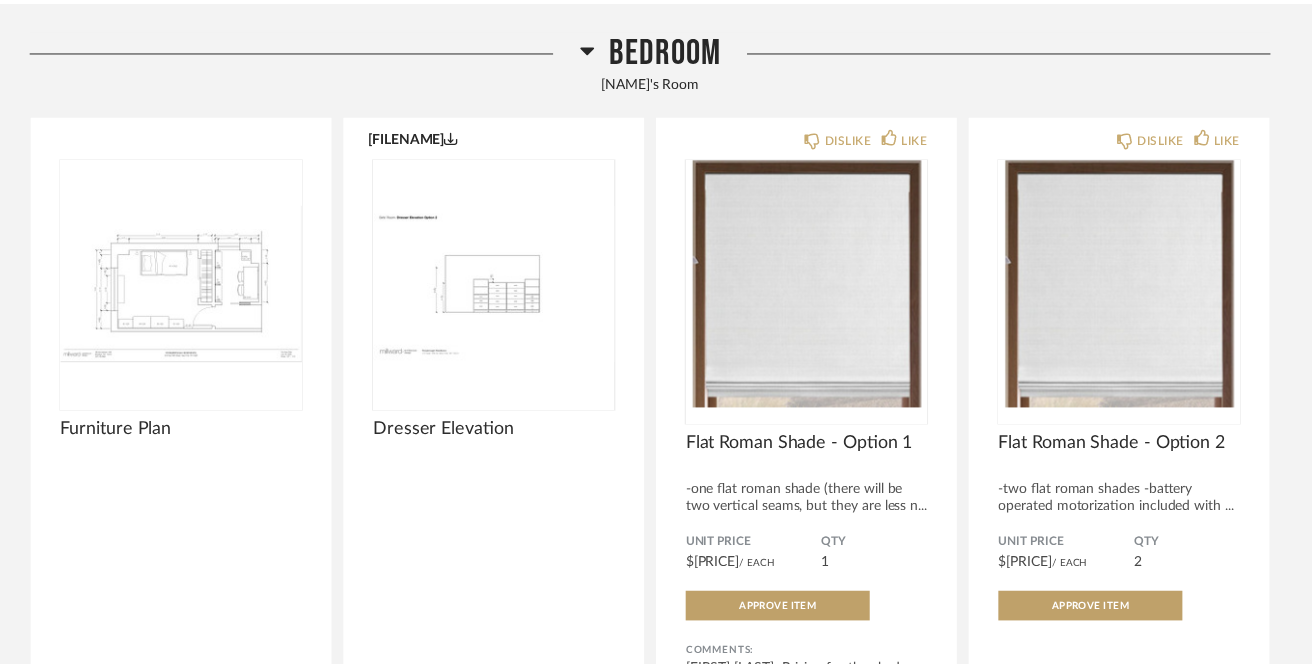 scroll, scrollTop: 1131, scrollLeft: 0, axis: vertical 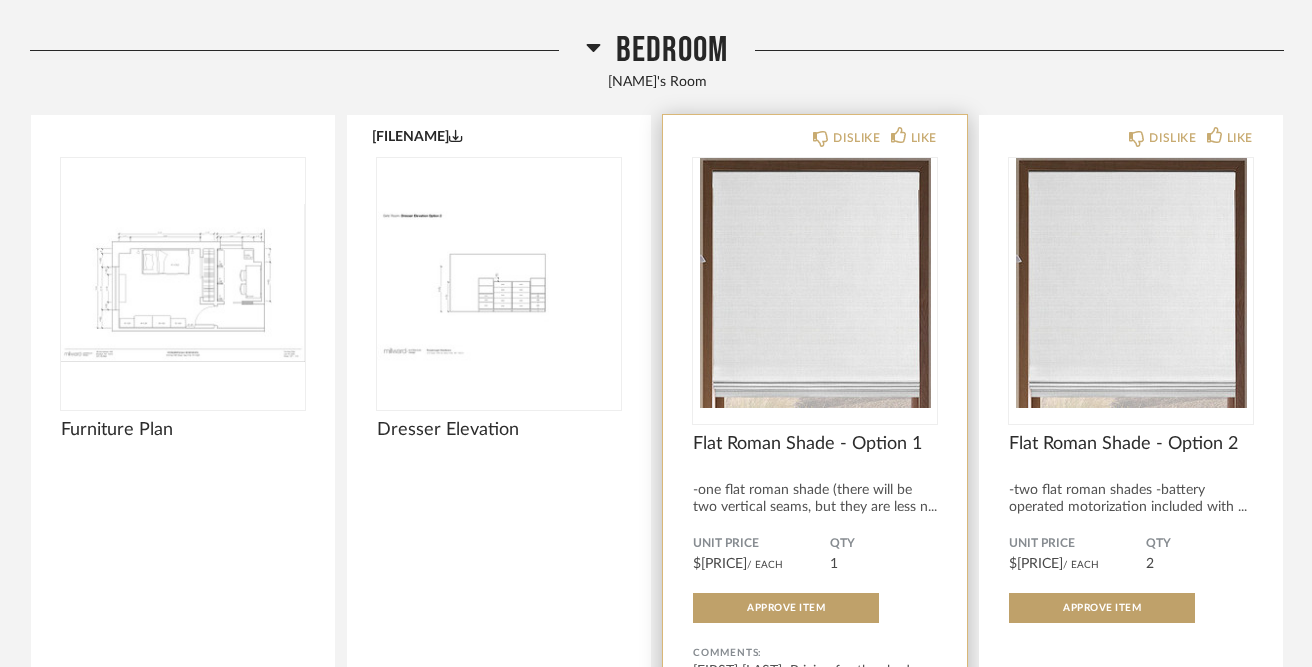 click at bounding box center (815, 283) 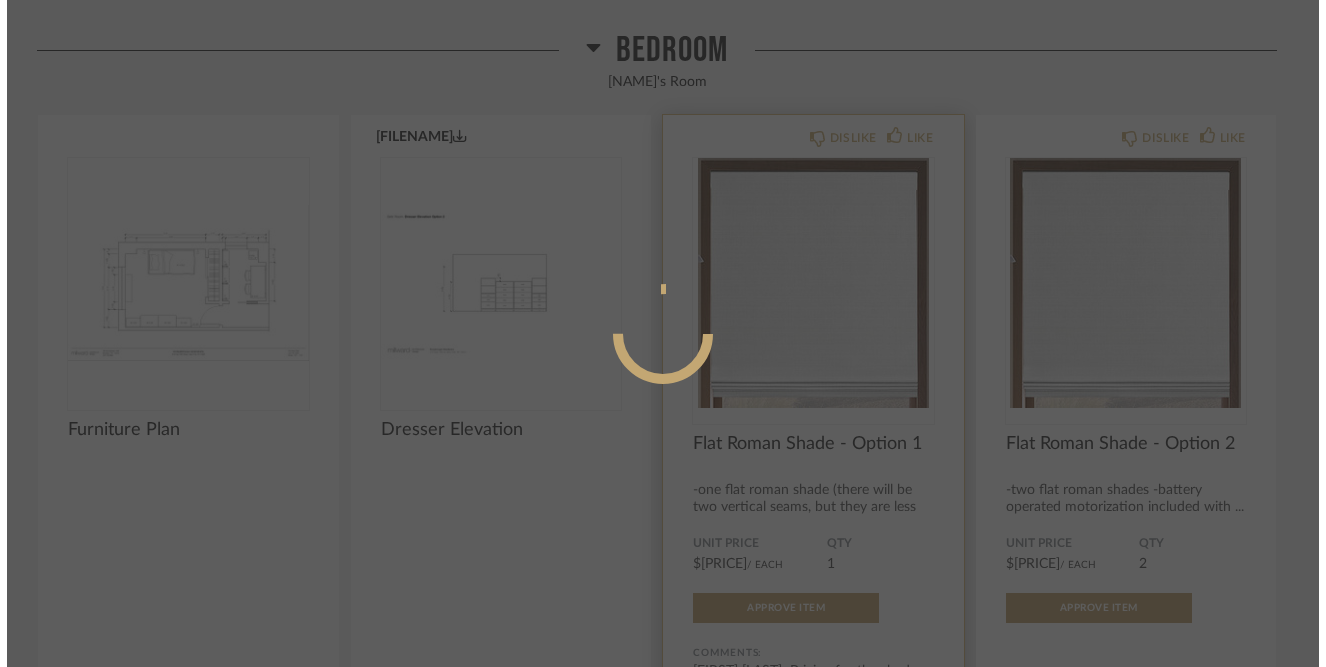 scroll, scrollTop: 0, scrollLeft: 0, axis: both 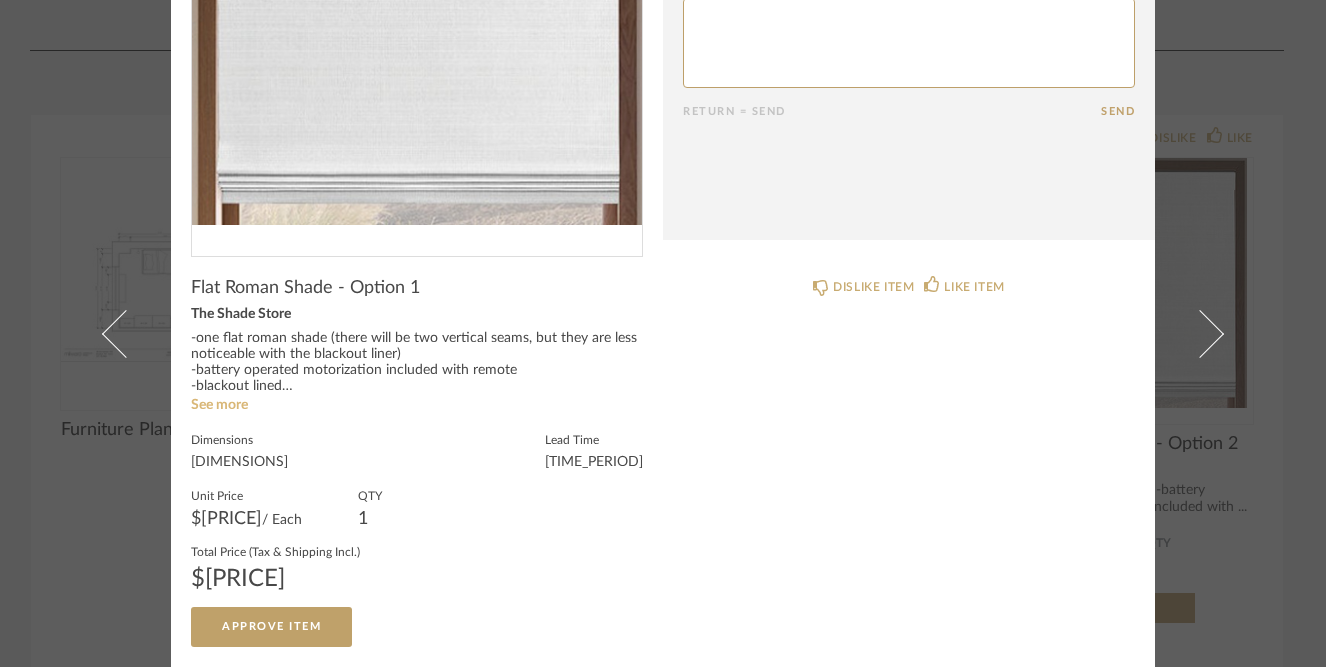 click on "See more" 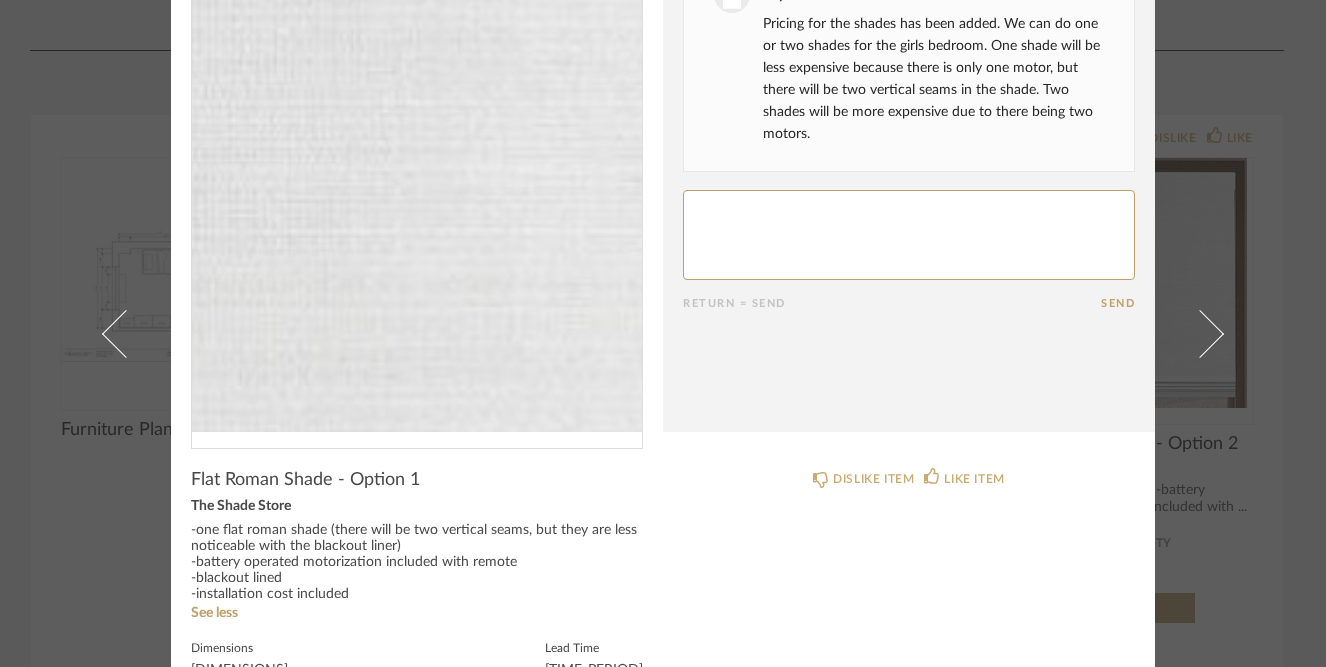 scroll, scrollTop: 0, scrollLeft: 0, axis: both 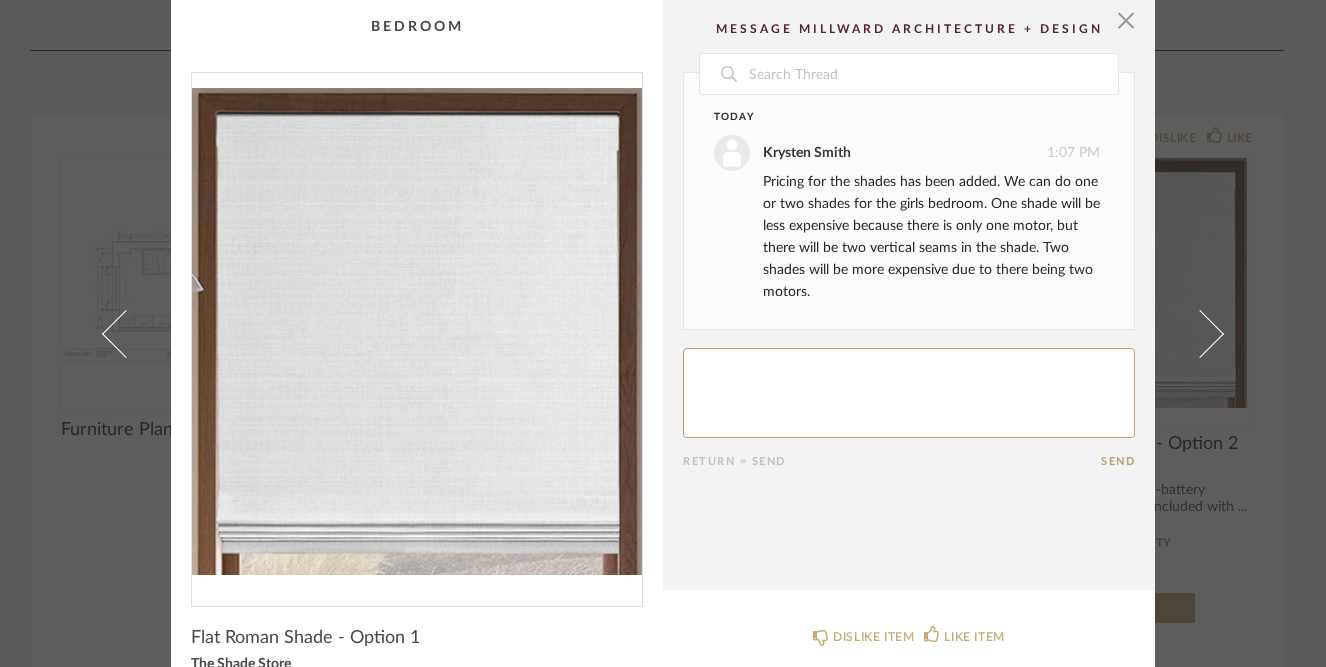 click 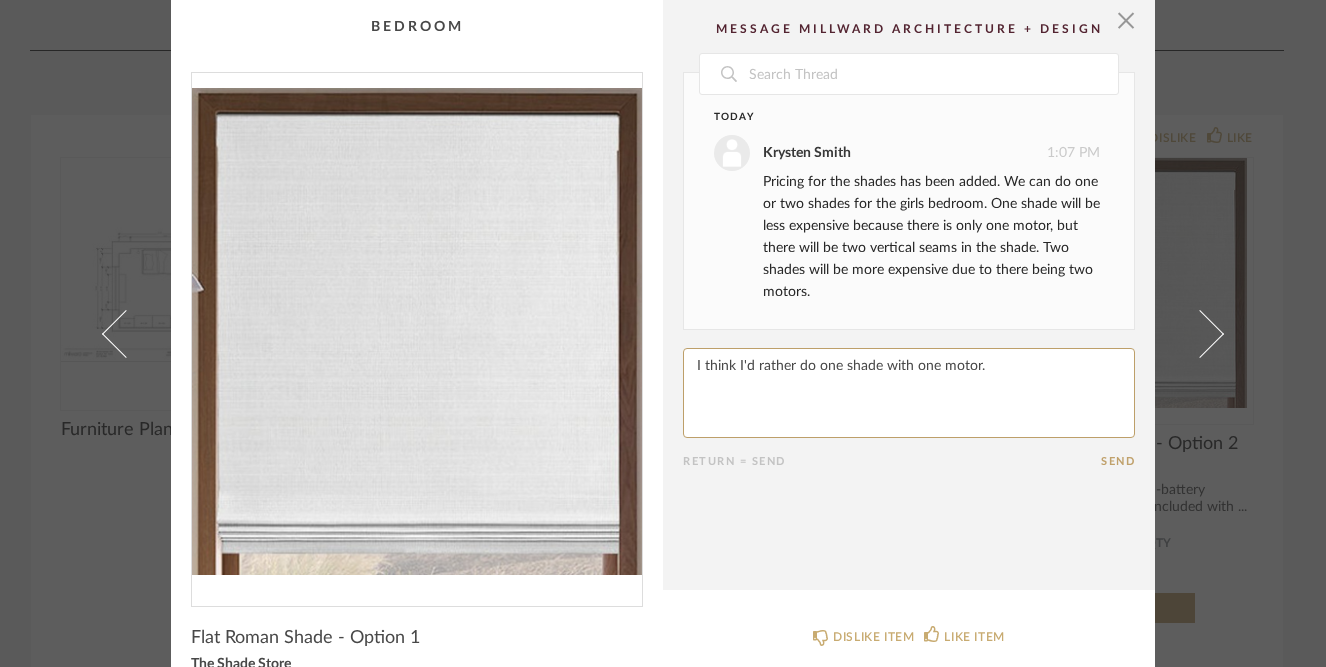 click 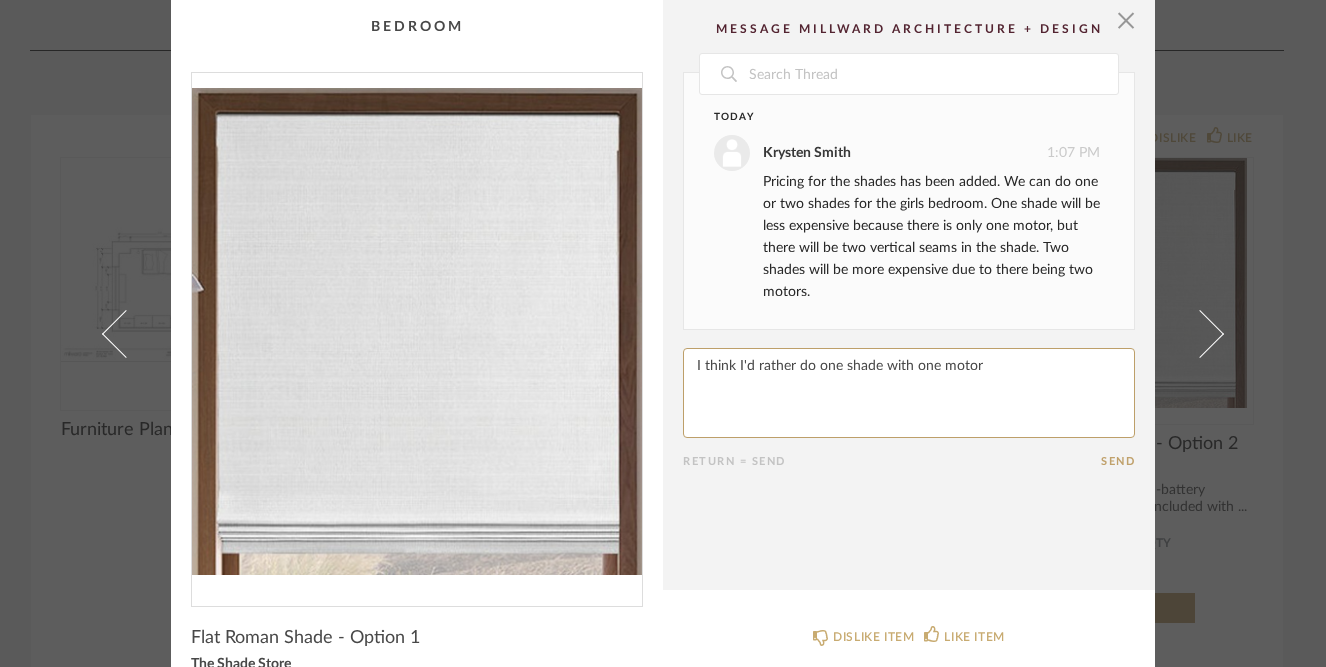 click 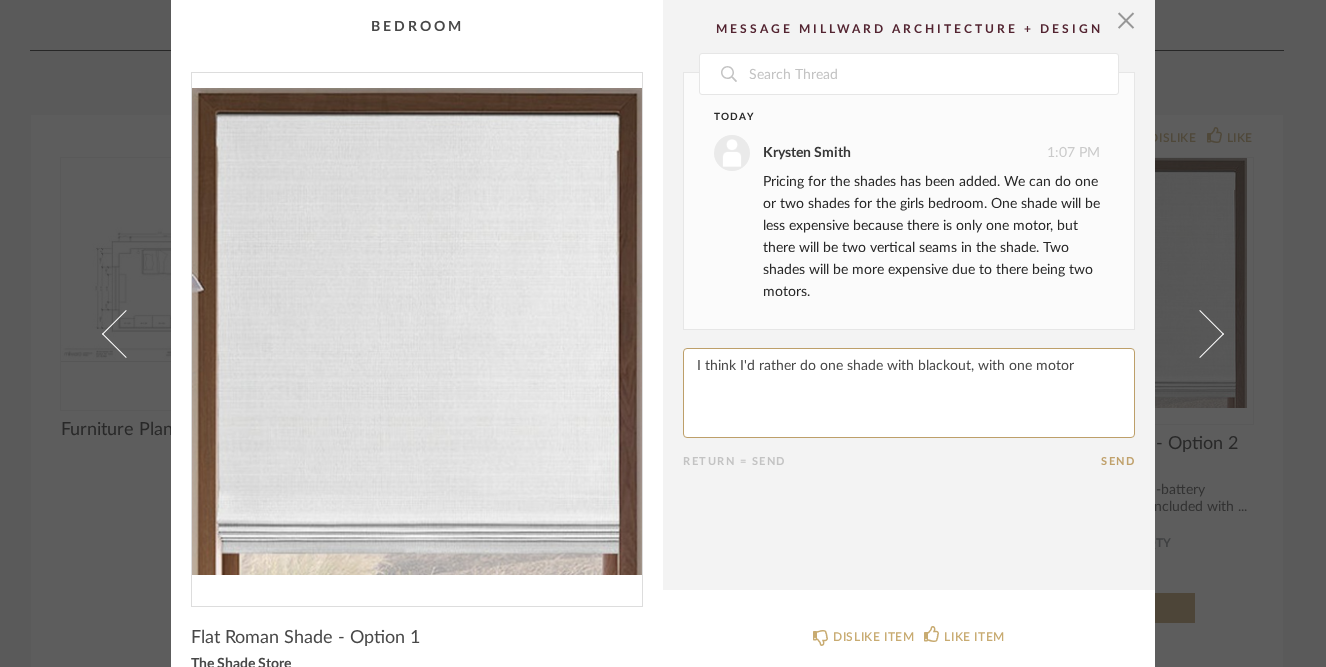 click 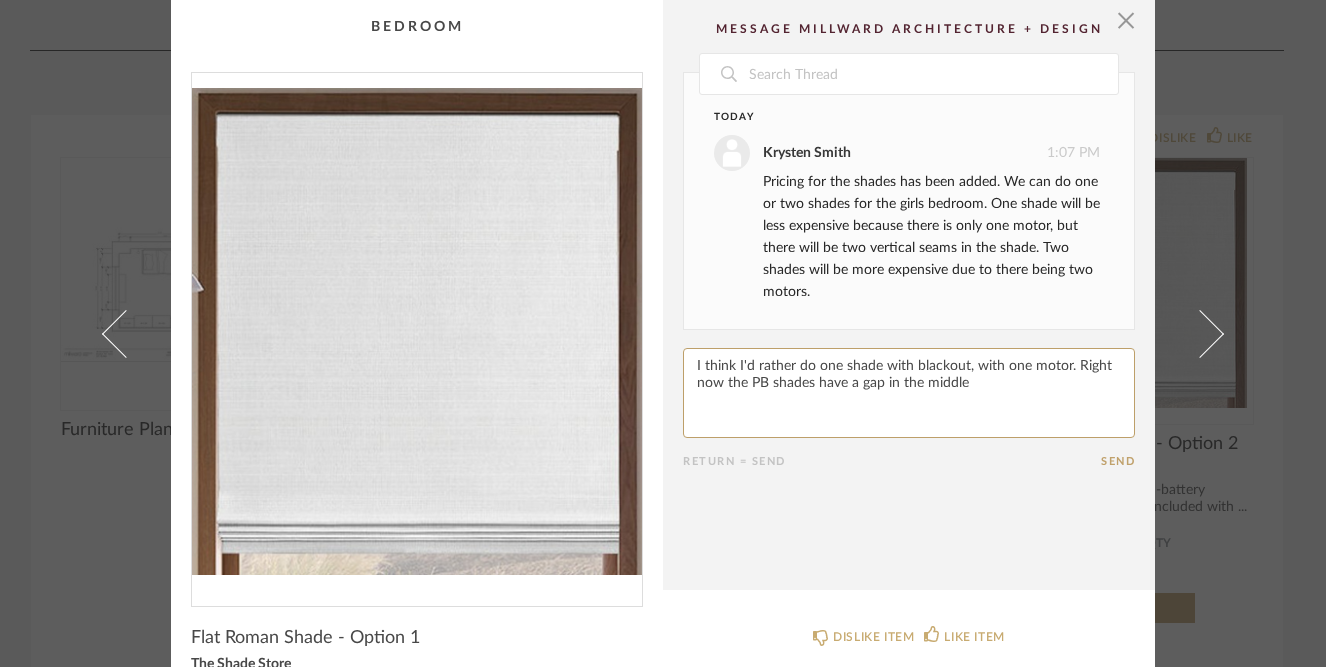 drag, startPoint x: 738, startPoint y: 390, endPoint x: 738, endPoint y: 379, distance: 11 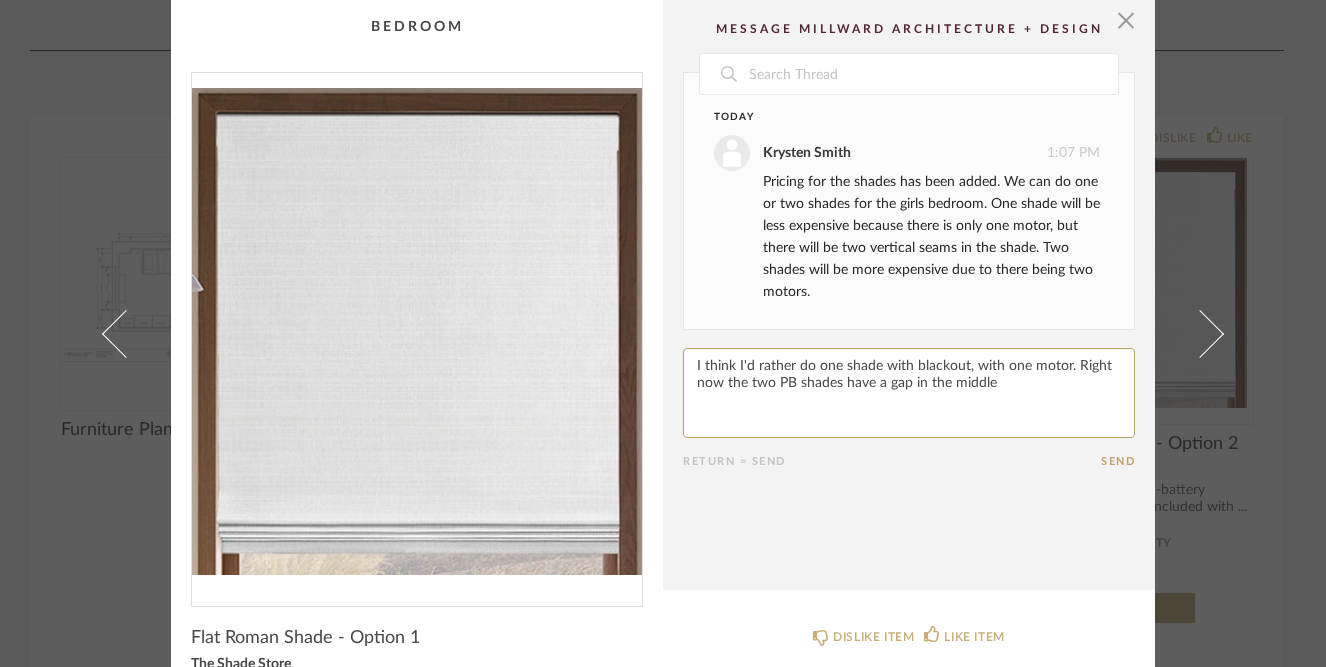 click 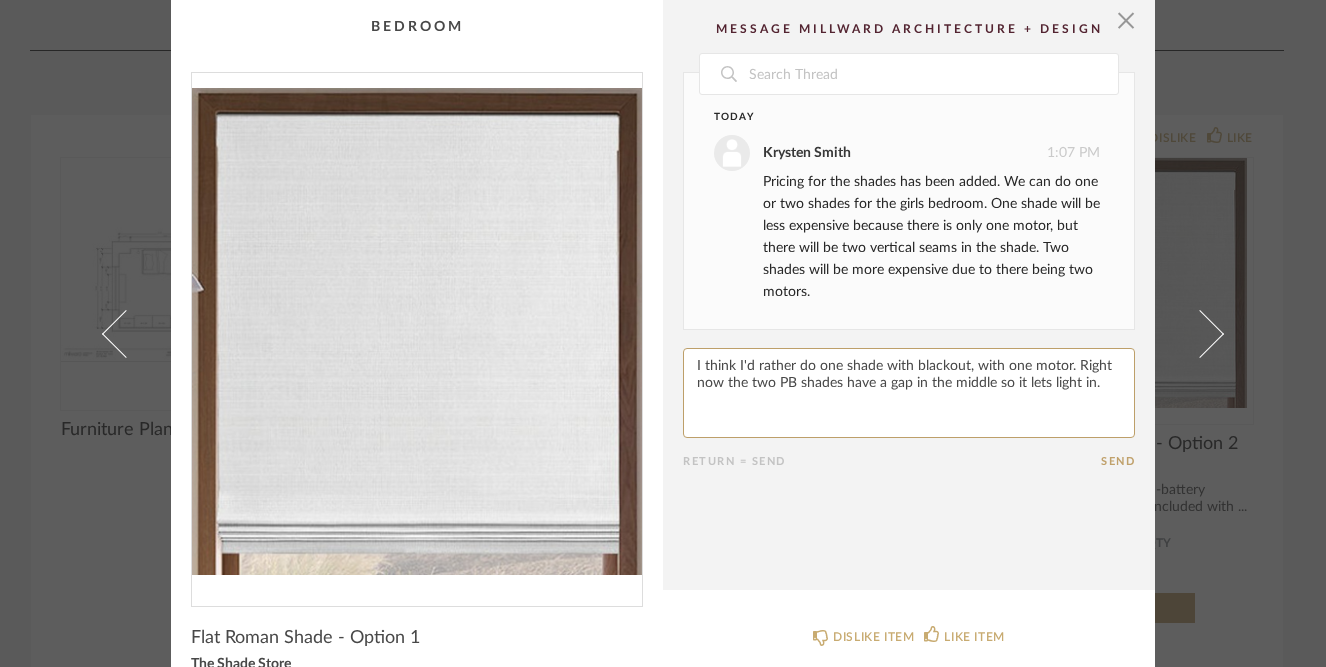 drag, startPoint x: 731, startPoint y: 367, endPoint x: 630, endPoint y: 336, distance: 105.65037 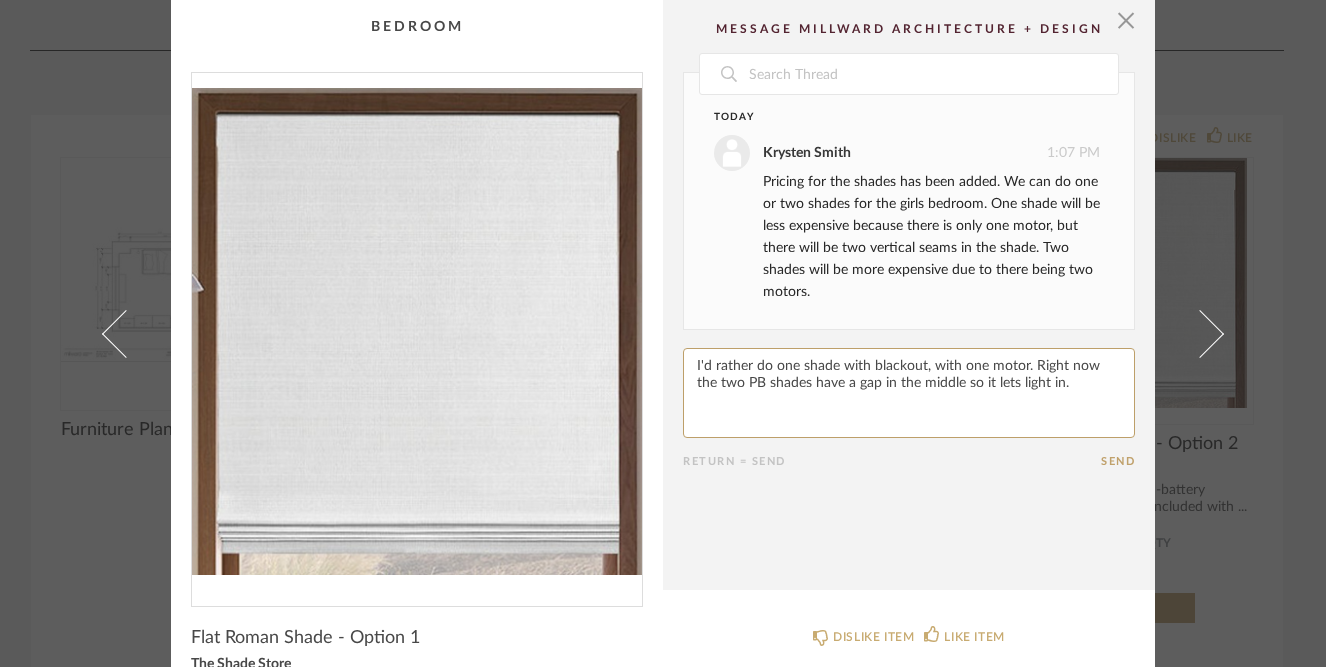 click 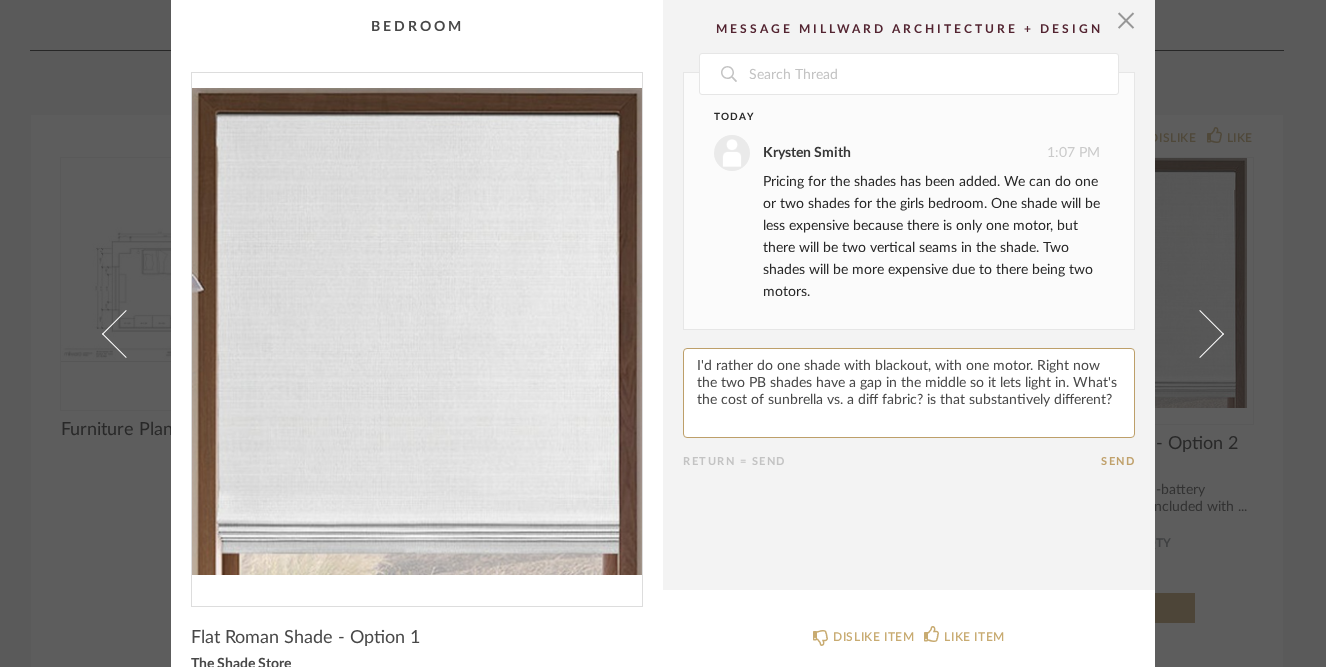 click on "Return = Send  Send" 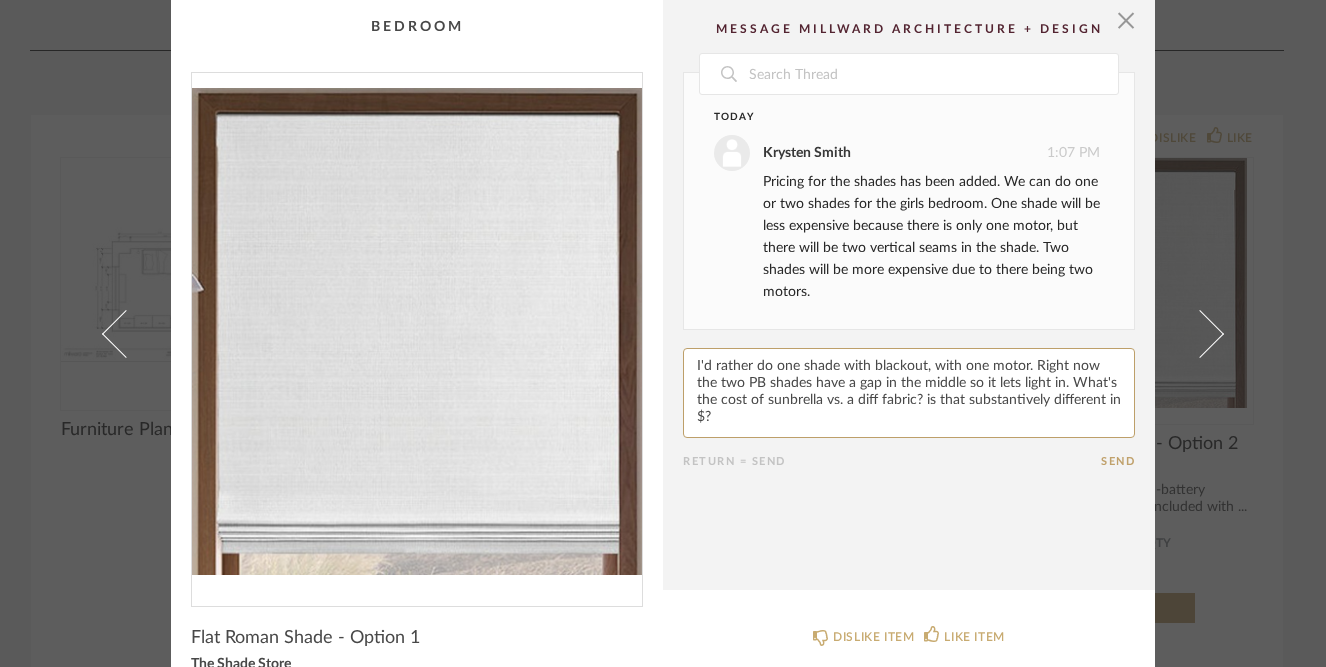 type on "I'd rather do one shade with blackout, with one motor. Right now the two PB shades have a gap in the middle so it lets light in. What's the cost of sunbrella vs. a diff fabric? is that substantively different in $?" 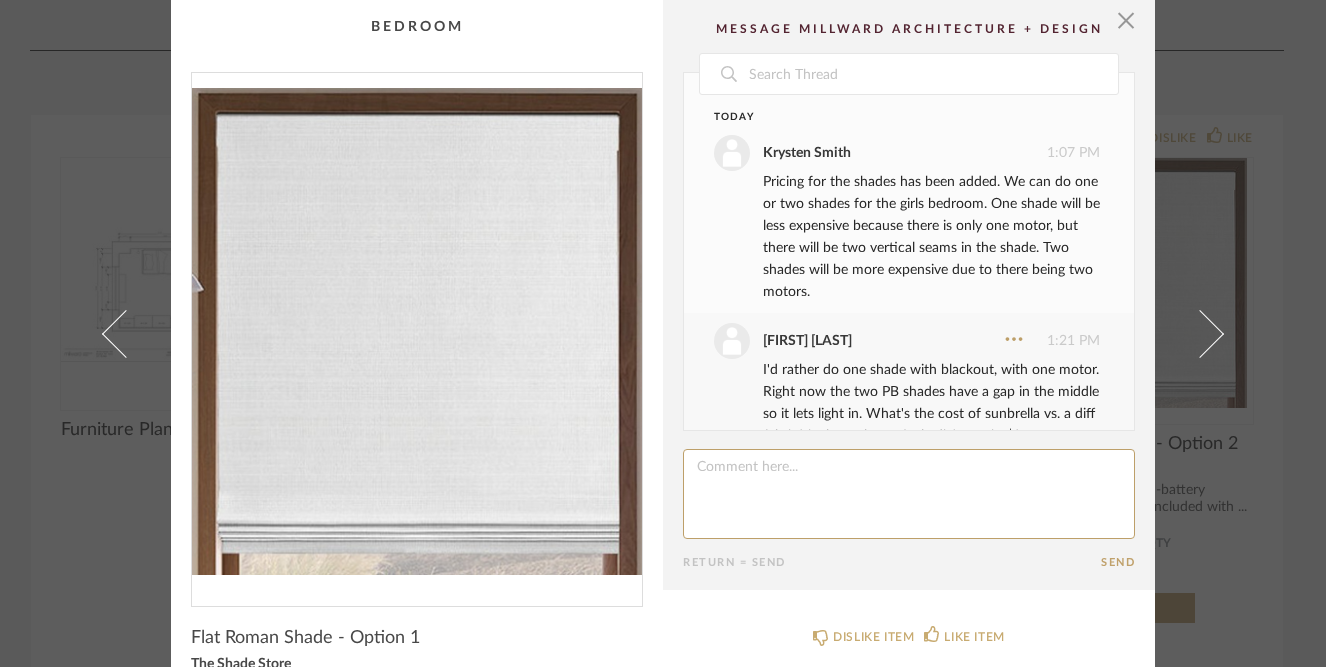 scroll, scrollTop: 65, scrollLeft: 0, axis: vertical 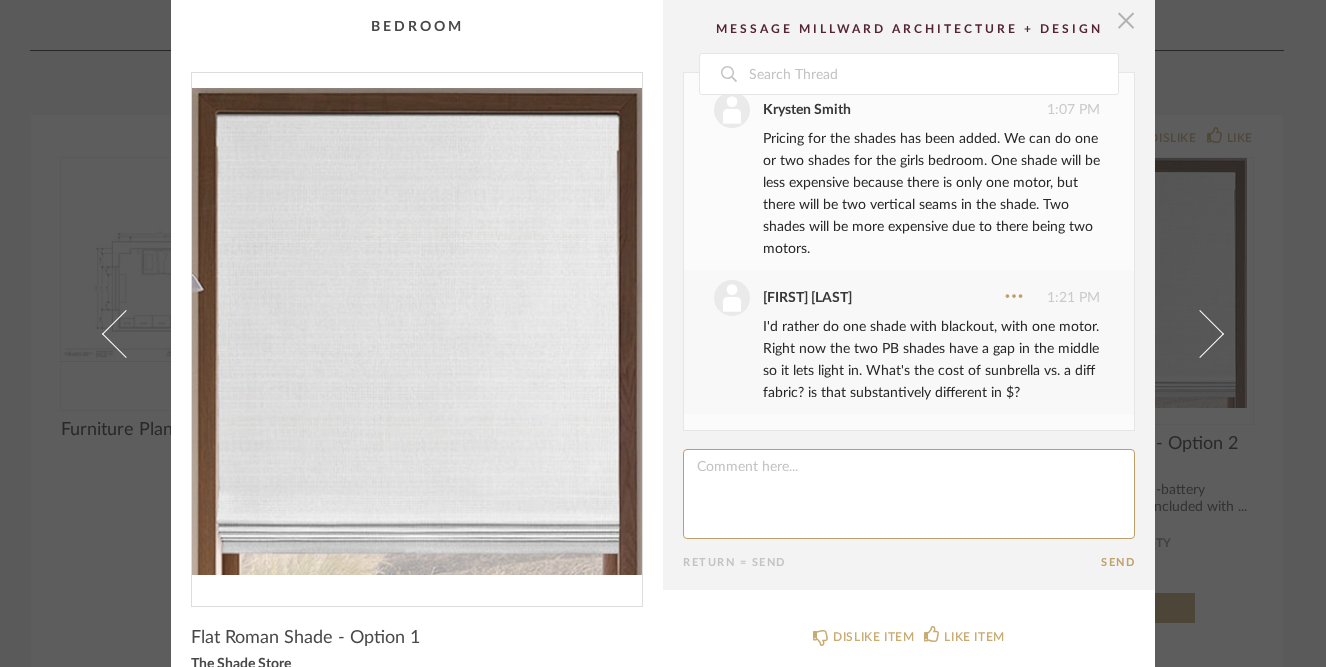 click at bounding box center [1126, 20] 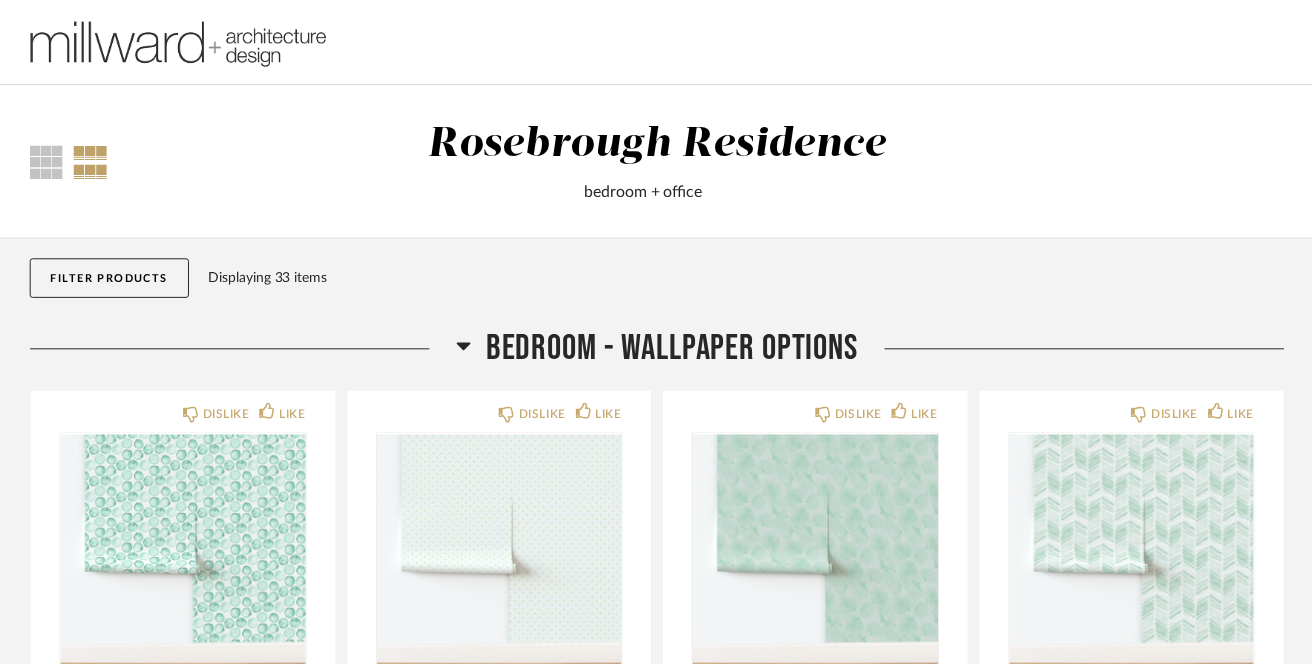 scroll, scrollTop: 1131, scrollLeft: 0, axis: vertical 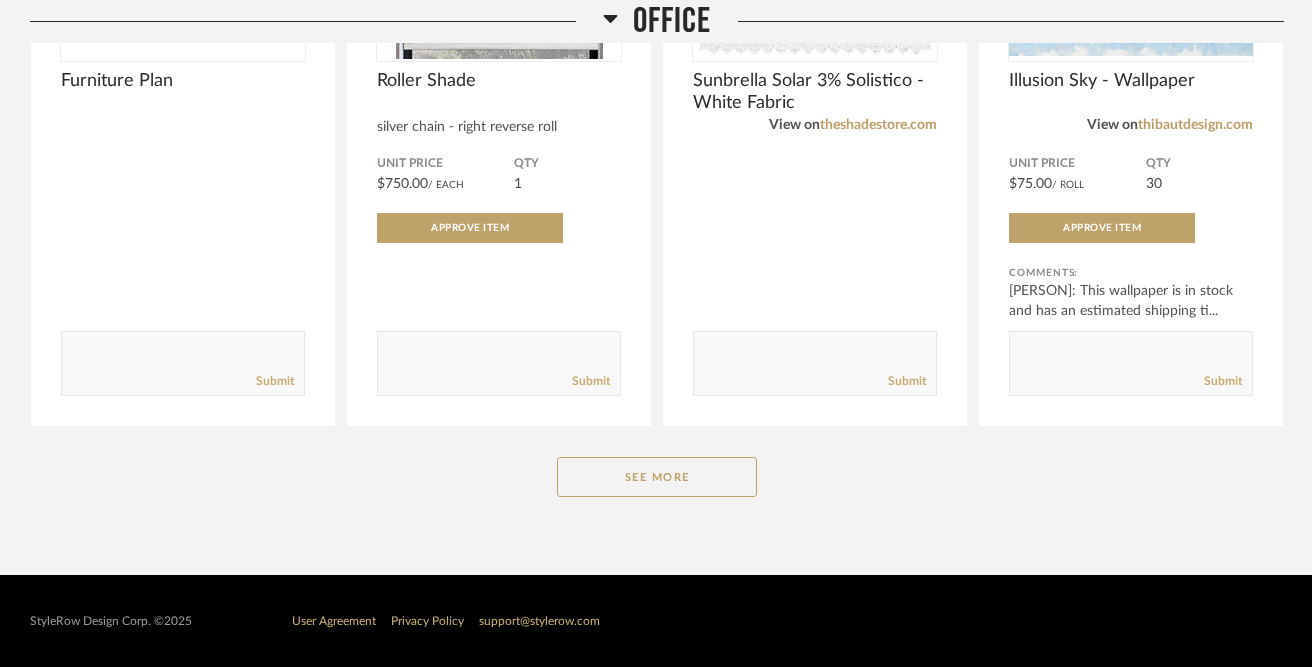 click on "Filter Products Displaying 33 items Bedroom - Wallpaper Options DISLIKE LIKE Wallpaper Opt. 1 View on spoonflower.com Comments: [PERSON]: Hi Carolyn, I've added a few new wallpaper options for the girl... Submit DISLIKE LIKE Wallpaper - Opt. 2 View on spoonflower.com Comments: Submit DISLIKE LIKE Wallpaper - Opt. 3 View on spoonflower.com Comments: Submit DISLIKE LIKE Wallpaper - Opt. 4 View on spoonflower.com Unit Price $244.13 / Roll QTY 5 Approve Item Comments: Submit See More Bedroom Grace + Audrey's Room Furniture Plan Comments: Submit Rosebrou...Option 2.pdf Dresser Elevation Comments: Submit DISLIKE LIKE Flat Roman Shade - Option 1 -one flat roman shade (there will be two vertical seams, but they are less n... Unit Price $1,565.63 / Each QTY 1 Approve Item Comments: [PERSON]: I'd rather do one shade with blackout, with one motor. ... Submit DISLIKE LIKE Flat Roman Shade - Option 2 Unit Price $1,565.63 QTY 2" 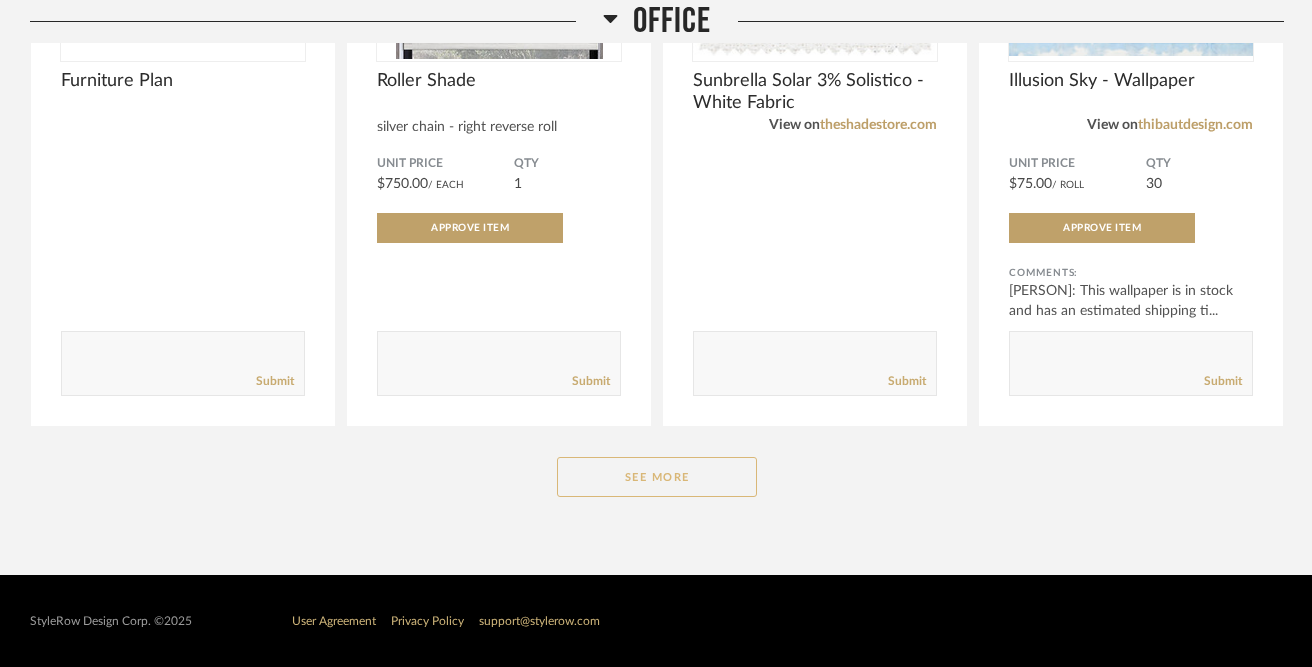 click on "See More" 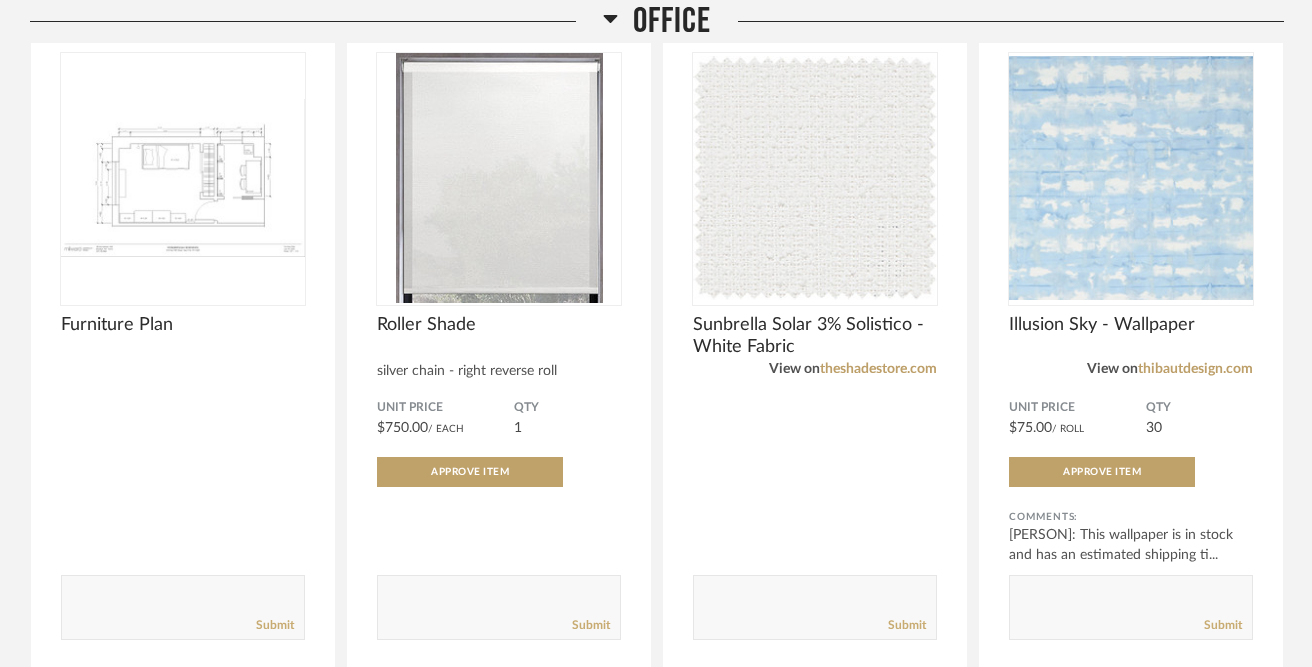 scroll, scrollTop: 2088, scrollLeft: 0, axis: vertical 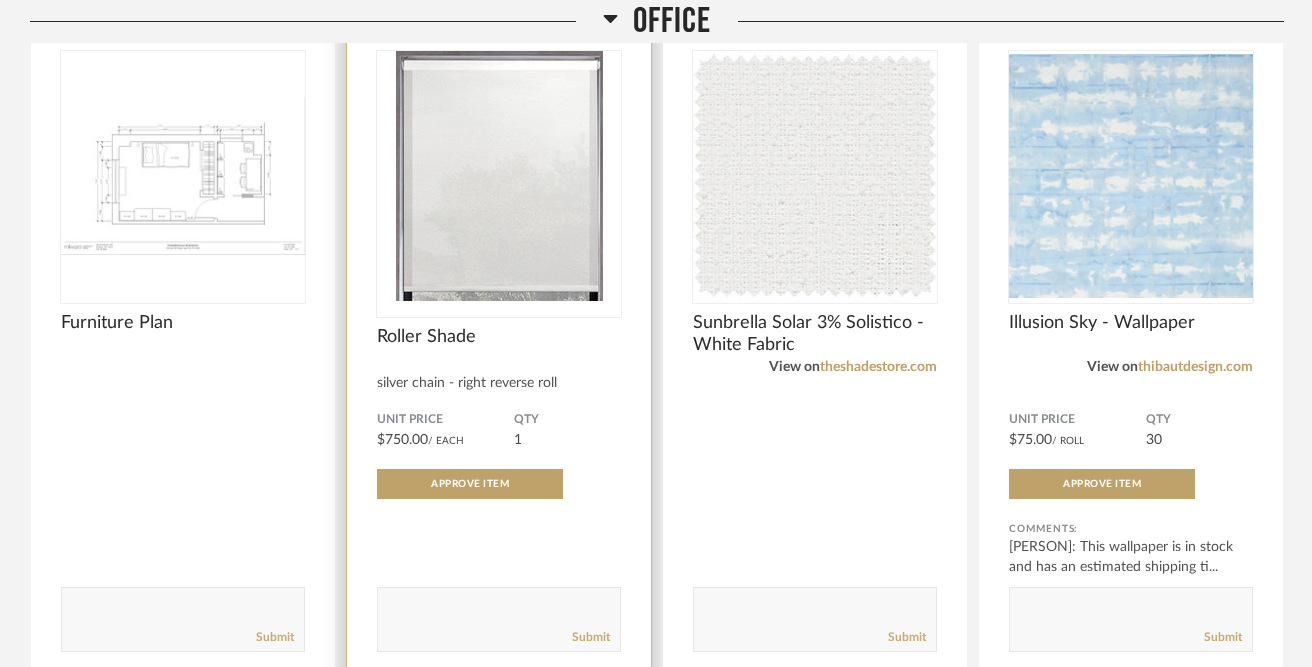 click 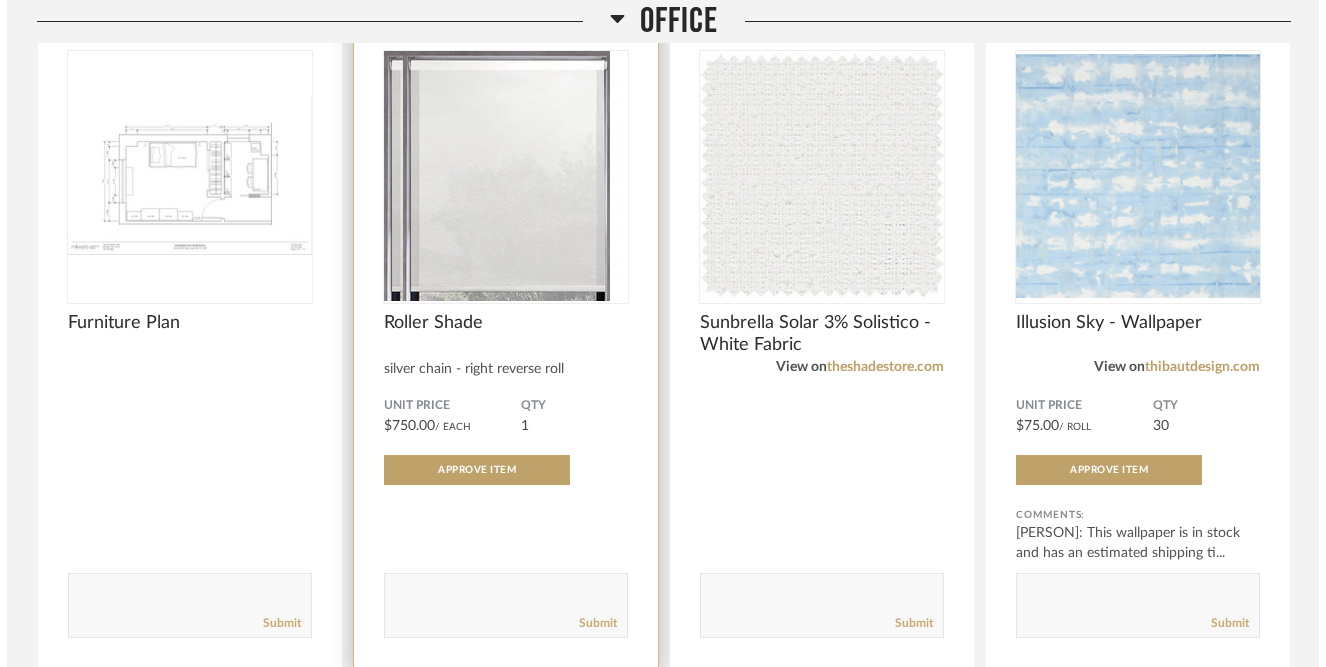 scroll, scrollTop: 0, scrollLeft: 0, axis: both 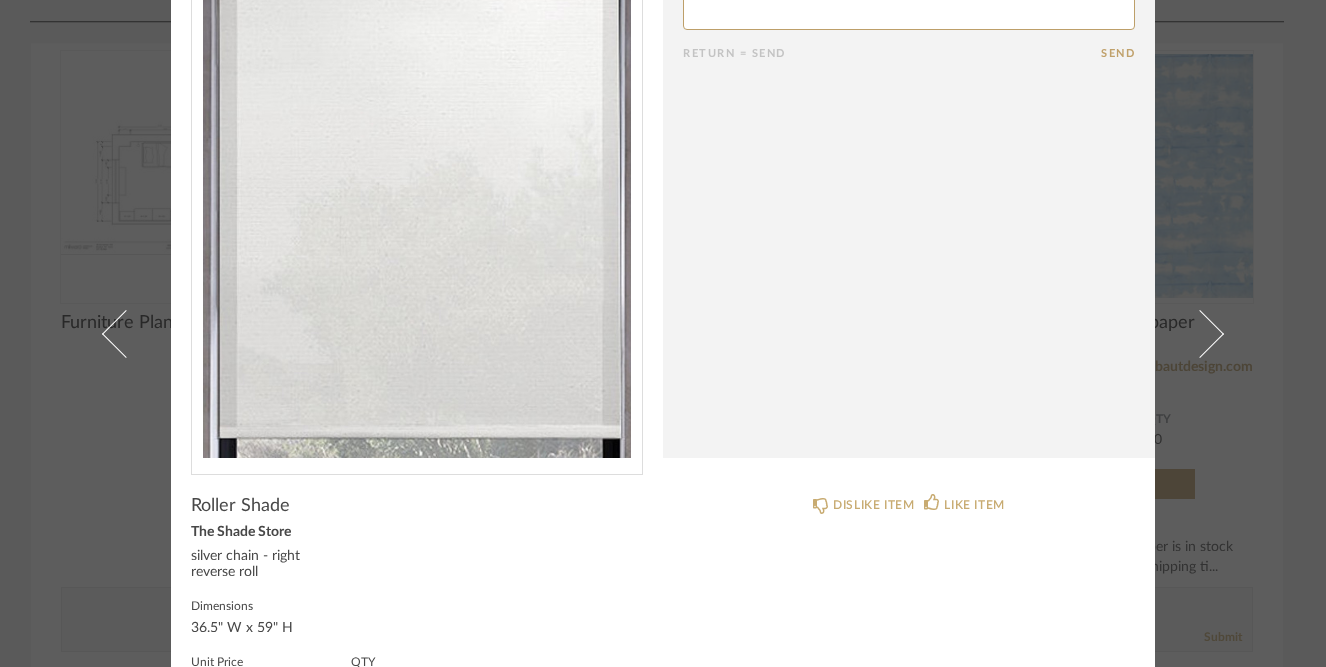 click on "×      Return = Send  Send  Roller Shade  The Shade Store  silver chain - right
reverse roll  Dimensions  36.5" W x 59" H  Unit Price  $750.00  / Each  QTY  1  Total Price (Tax Incl.)   $816.56  Approve Item DISLIKE ITEM LIKE ITEM" at bounding box center (663, 333) 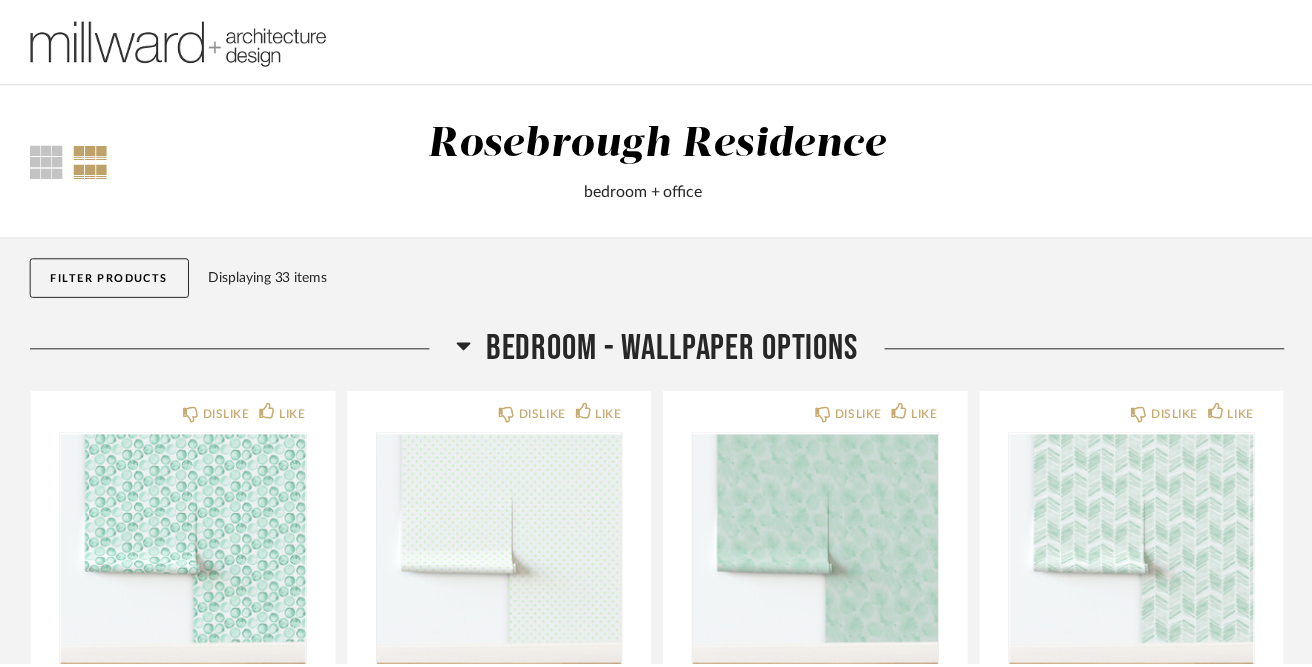 scroll, scrollTop: 2088, scrollLeft: 0, axis: vertical 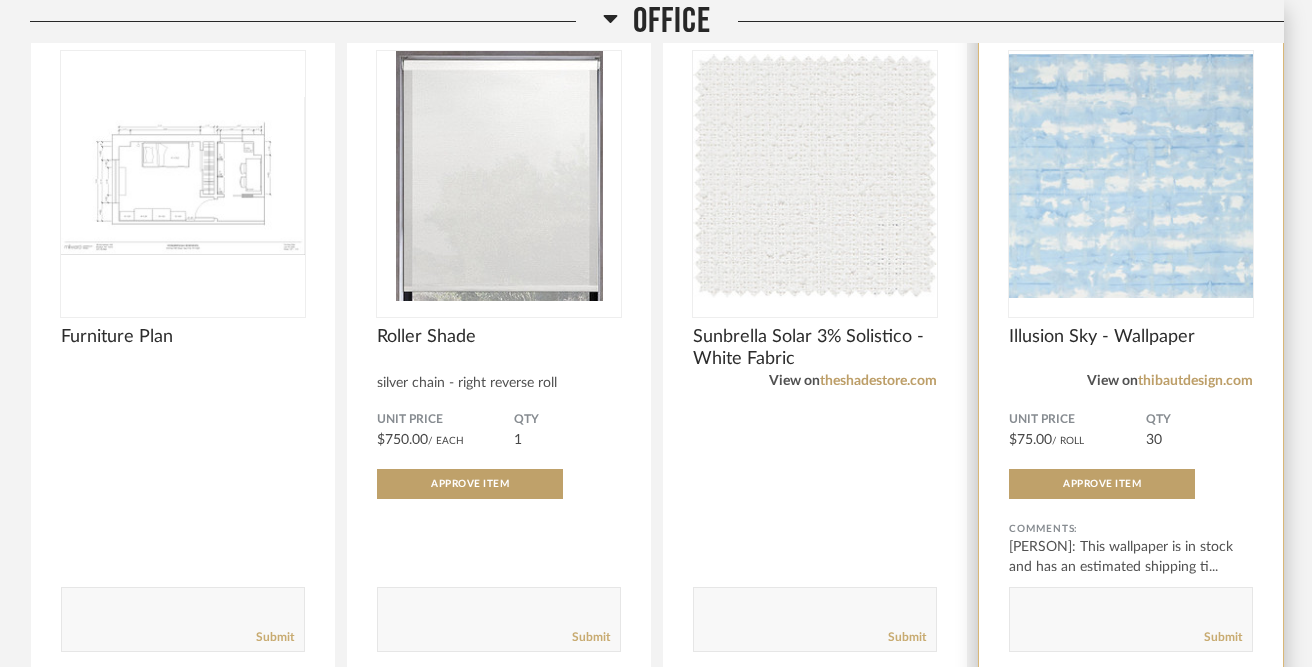 click at bounding box center [1131, 176] 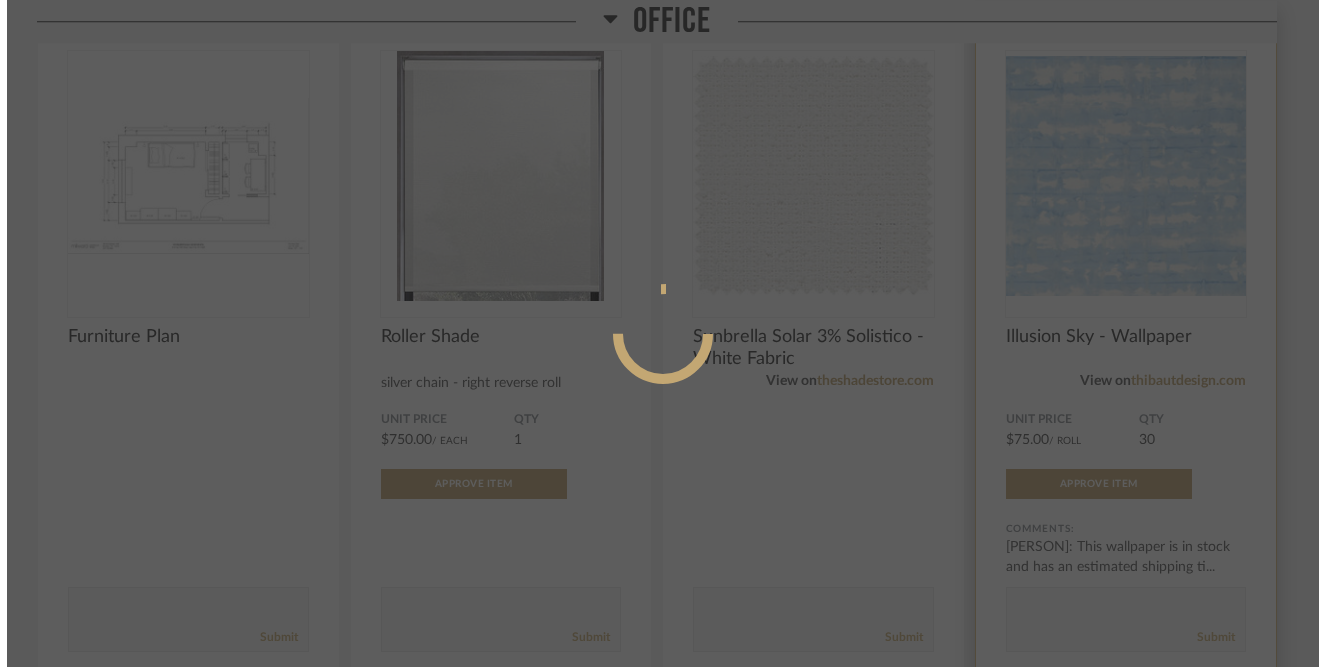scroll, scrollTop: 0, scrollLeft: 0, axis: both 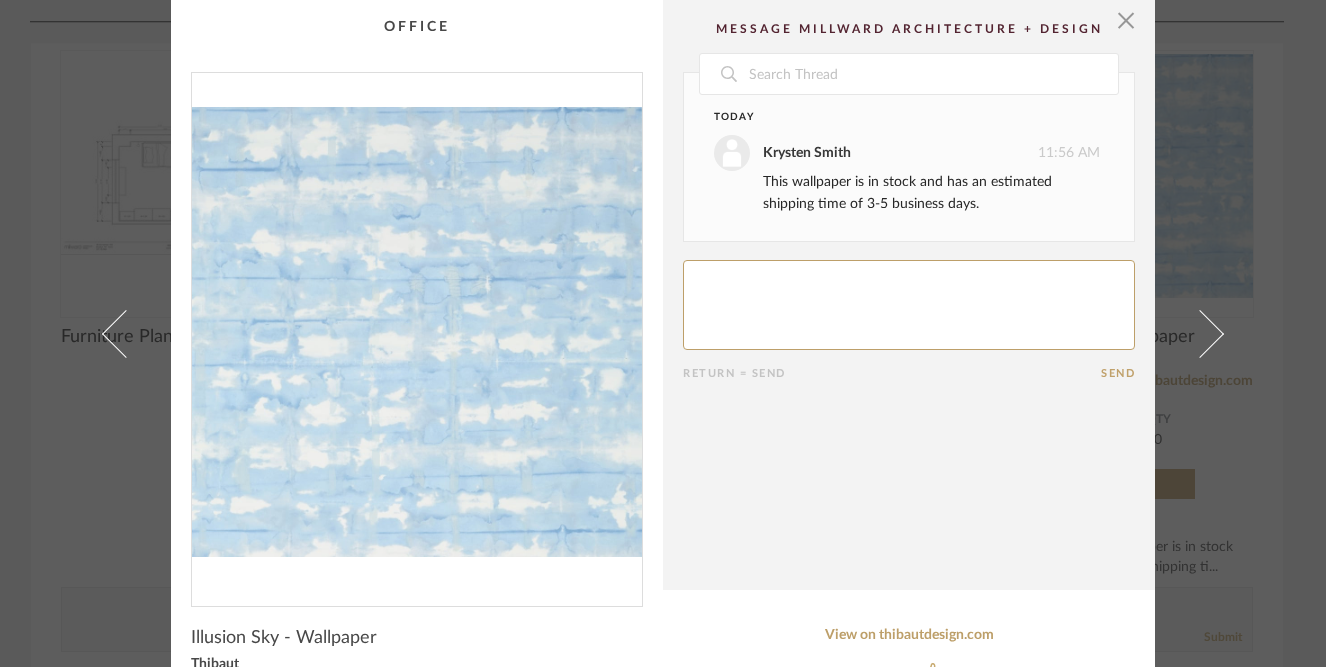 click 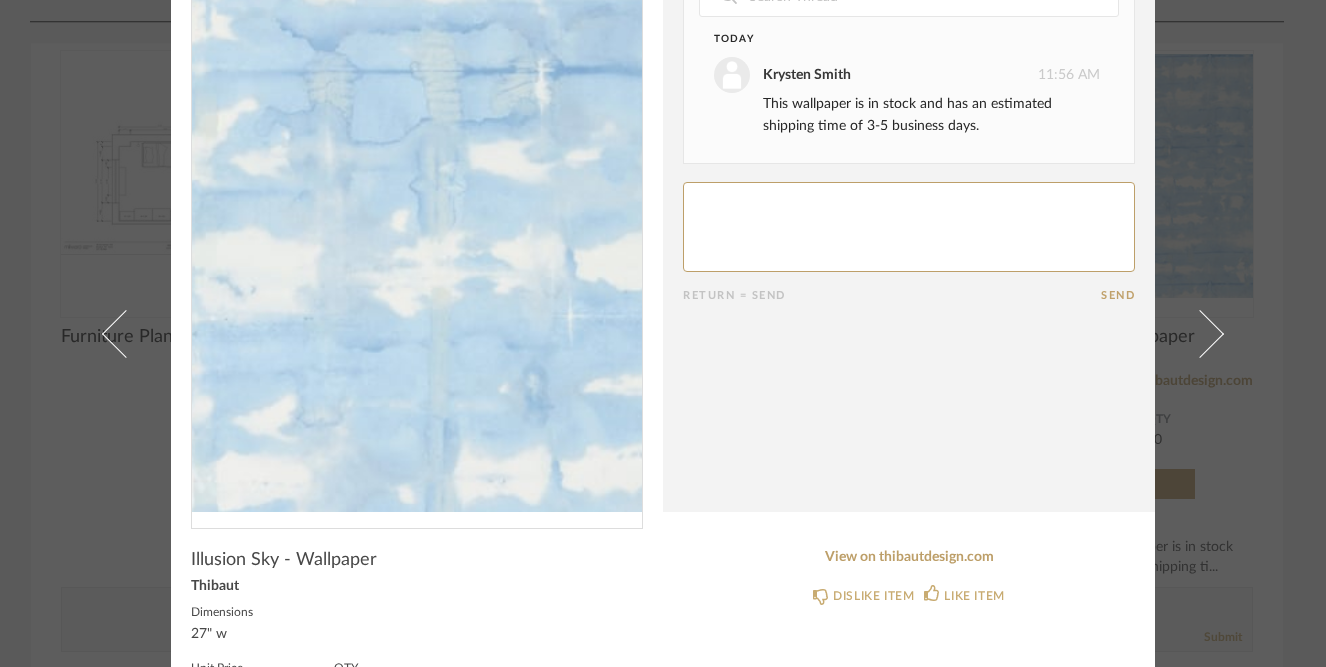 scroll, scrollTop: 92, scrollLeft: 0, axis: vertical 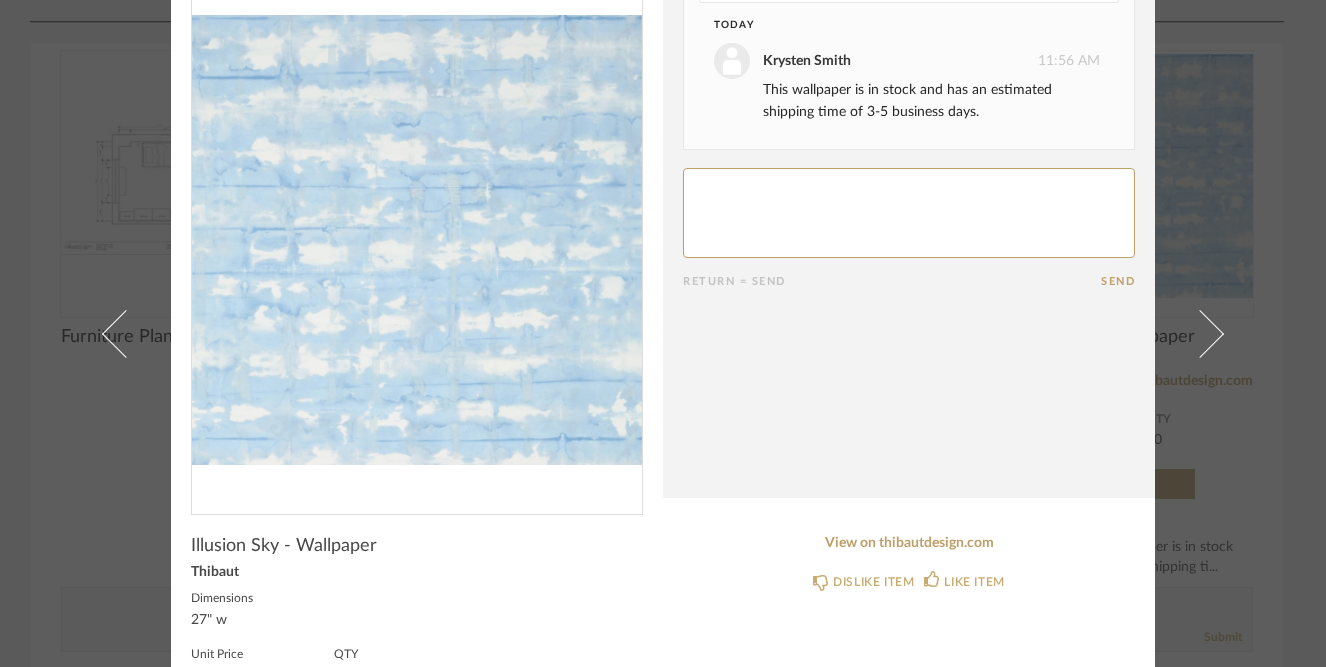 click on "×  Date  Today  Krysten Smith   11:56 AM  This wallpaper is in stock and has an estimated shipping time of 3-5 business days.      Return = Send  Send  Illusion Sky - Wallpaper  Thibaut   Dimensions  27" w   Unit Price  $75.00  / Roll  QTY  30  Total Price (Tax & Shipping Incl.)   $2,890.63  Approve Item  View on thibautdesign.com  DISLIKE ITEM LIKE ITEM" at bounding box center [663, 333] 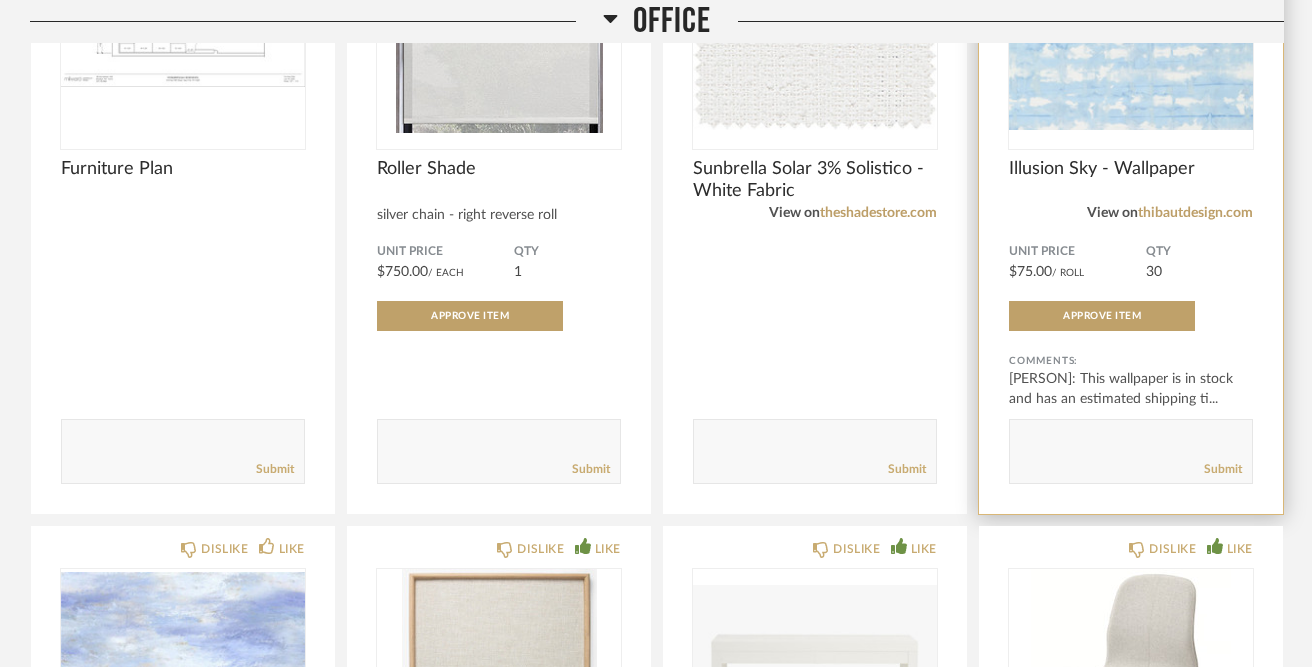 scroll, scrollTop: 2264, scrollLeft: 0, axis: vertical 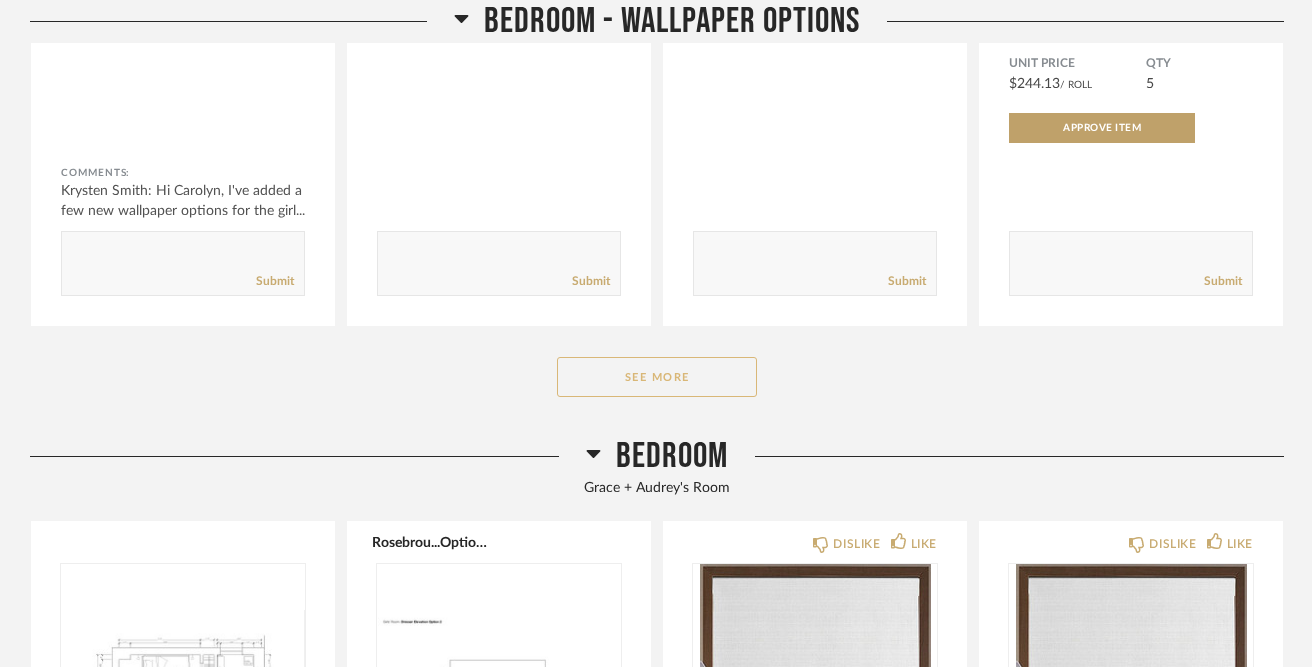 click on "See More" 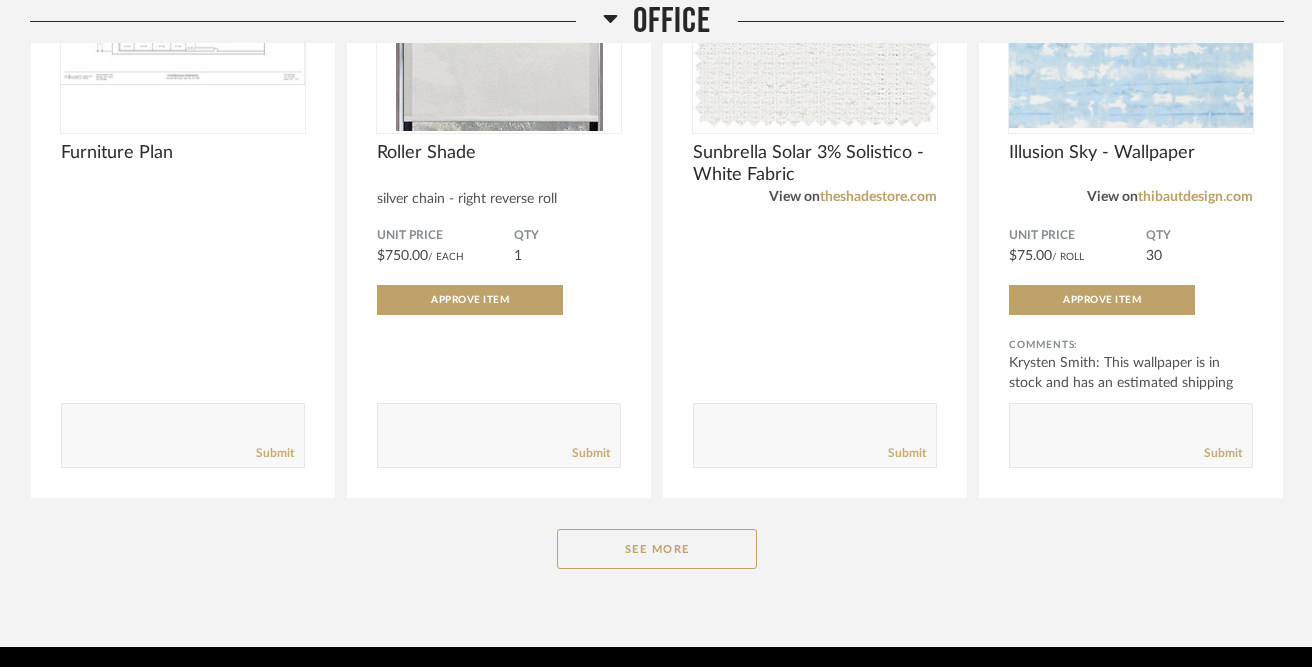 scroll, scrollTop: 3609, scrollLeft: 0, axis: vertical 